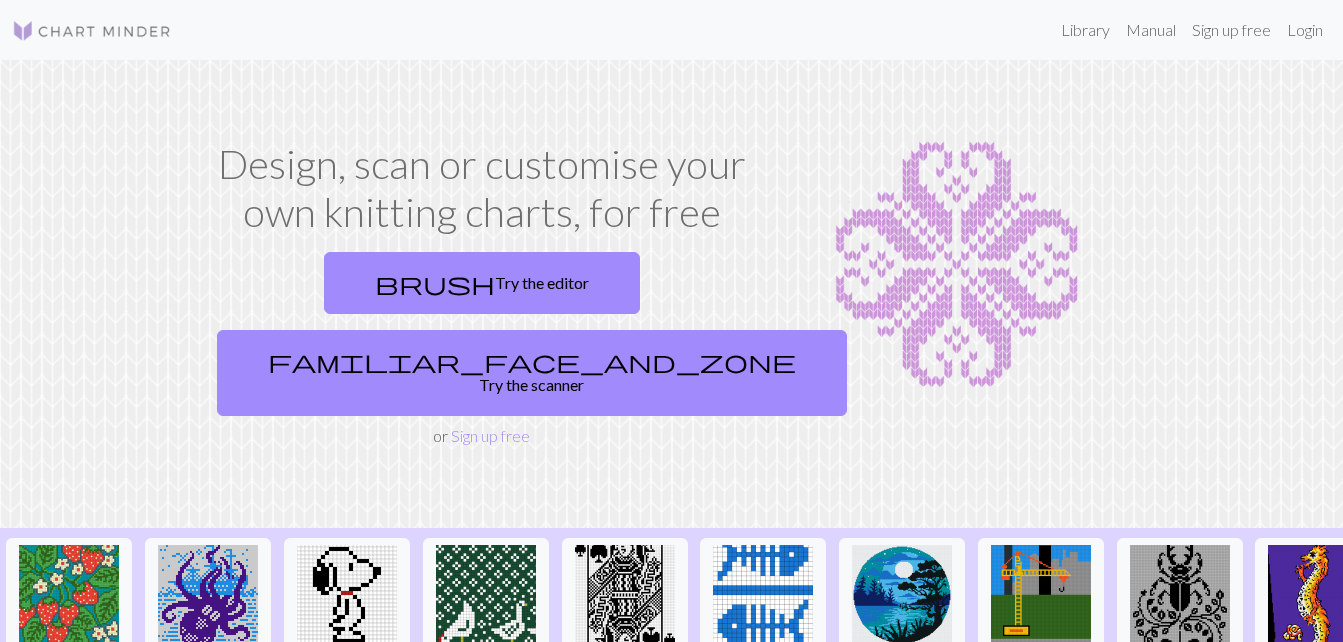 scroll, scrollTop: 0, scrollLeft: 0, axis: both 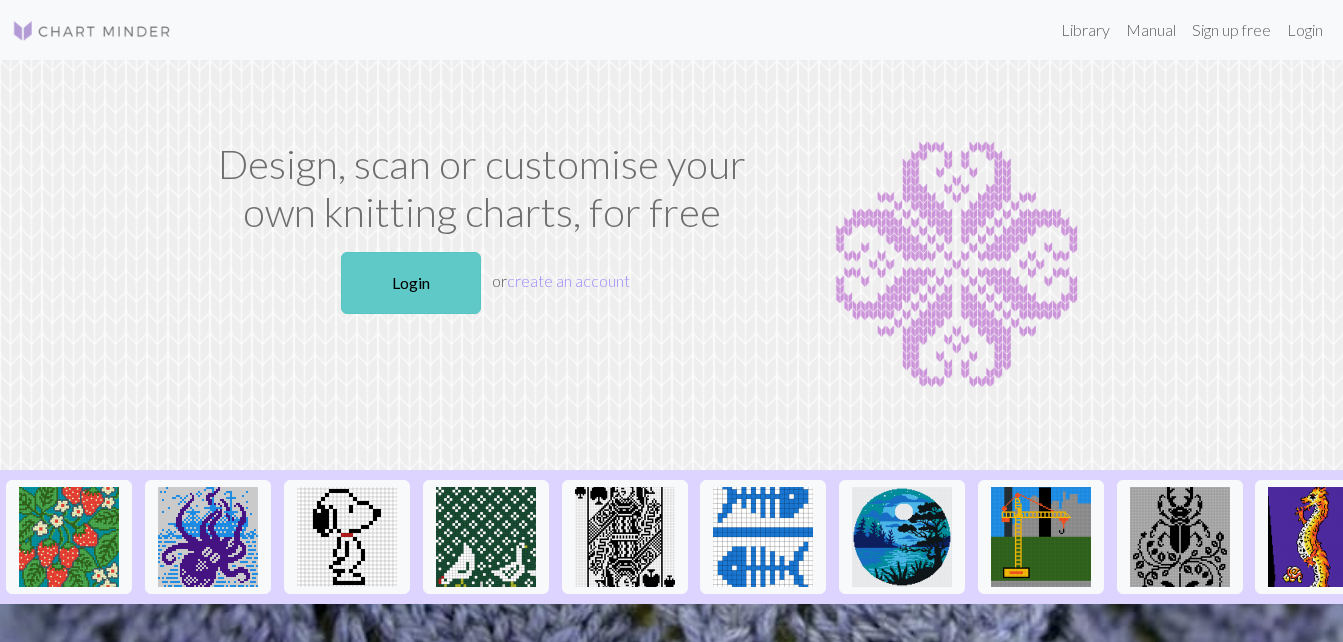 click on "Login" at bounding box center (411, 283) 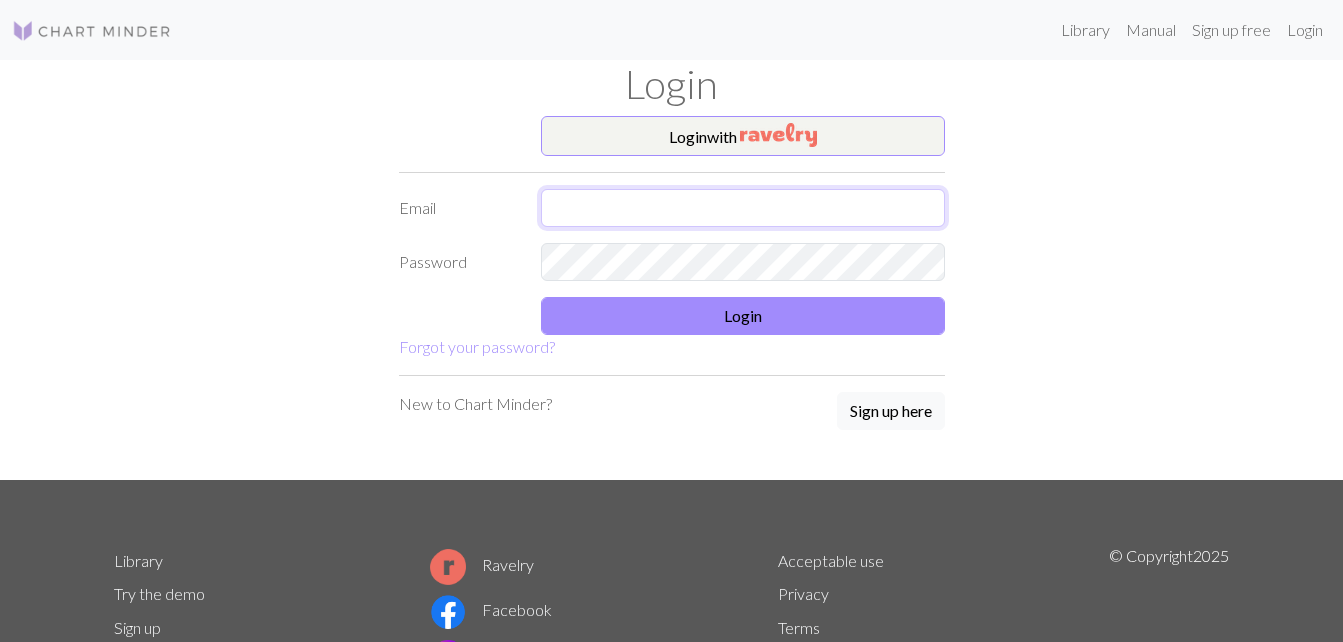 type on "[NAME]@[EXAMPLE.COM]" 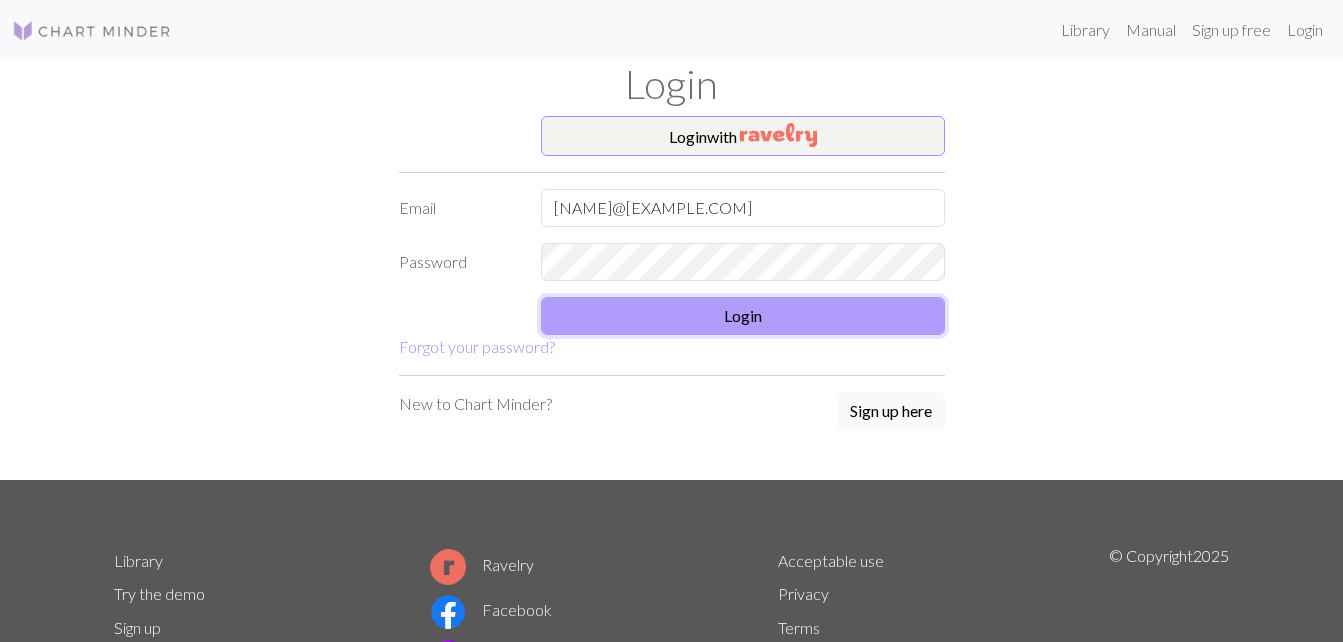 click on "Login" at bounding box center [743, 316] 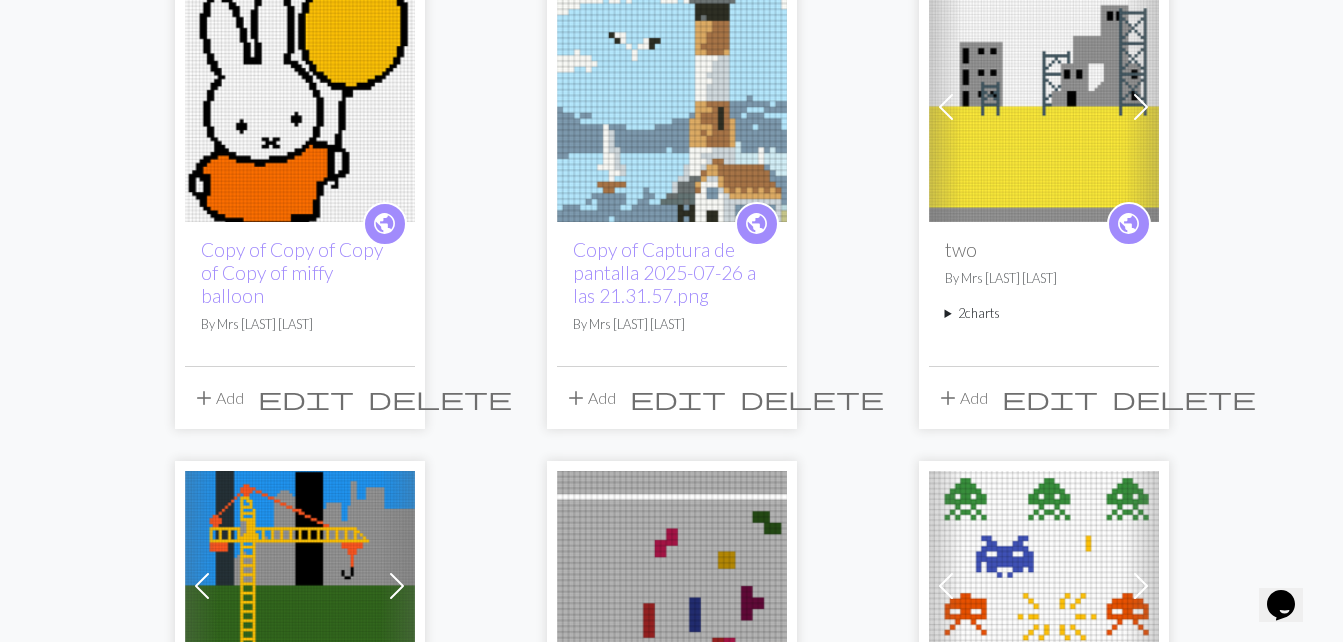 scroll, scrollTop: 280, scrollLeft: 0, axis: vertical 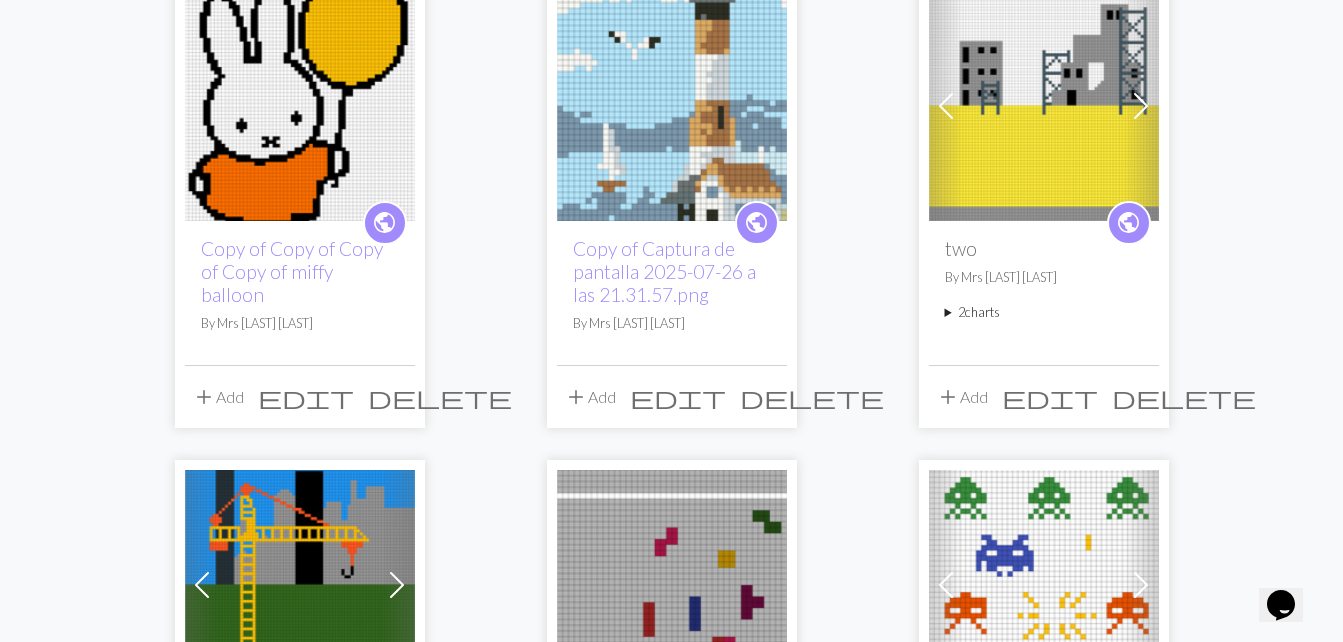 click at bounding box center [1044, 106] 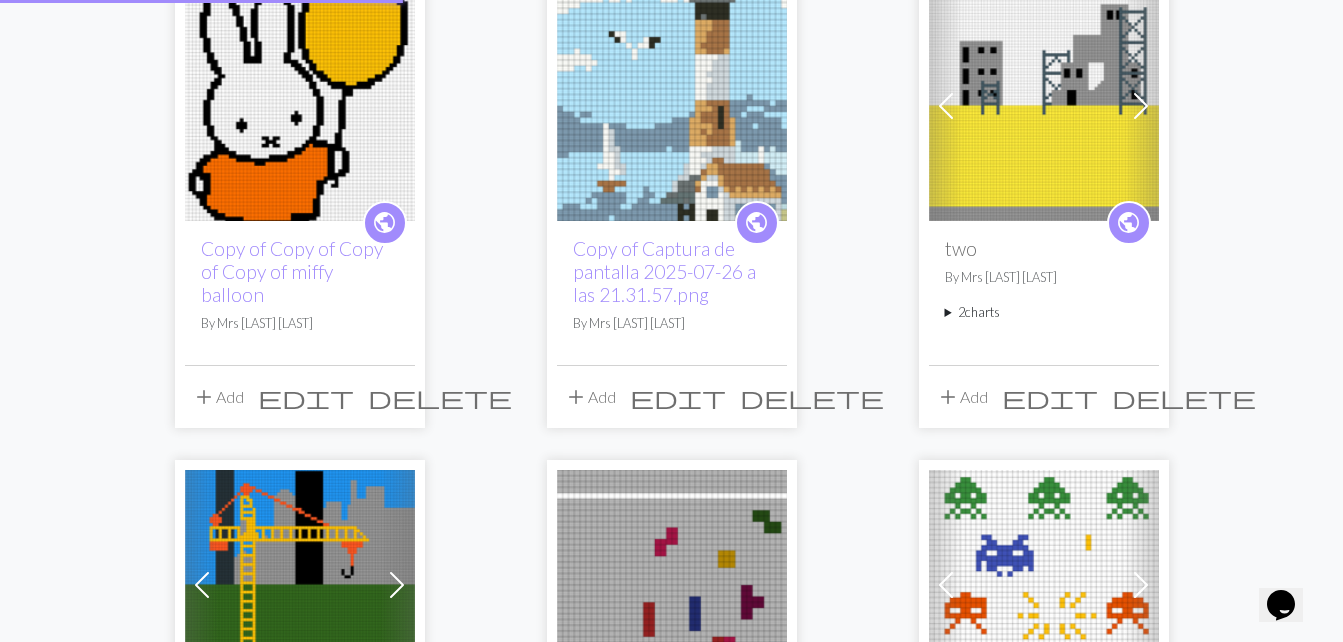 click at bounding box center [1044, 106] 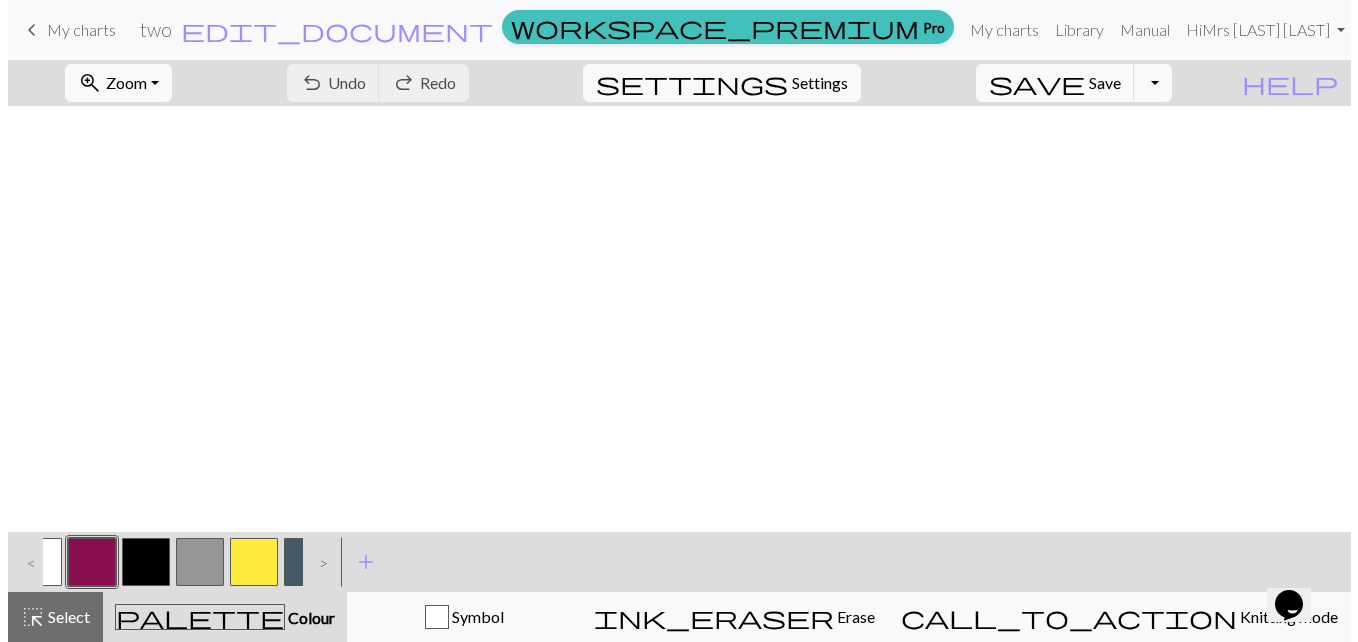 scroll, scrollTop: 0, scrollLeft: 0, axis: both 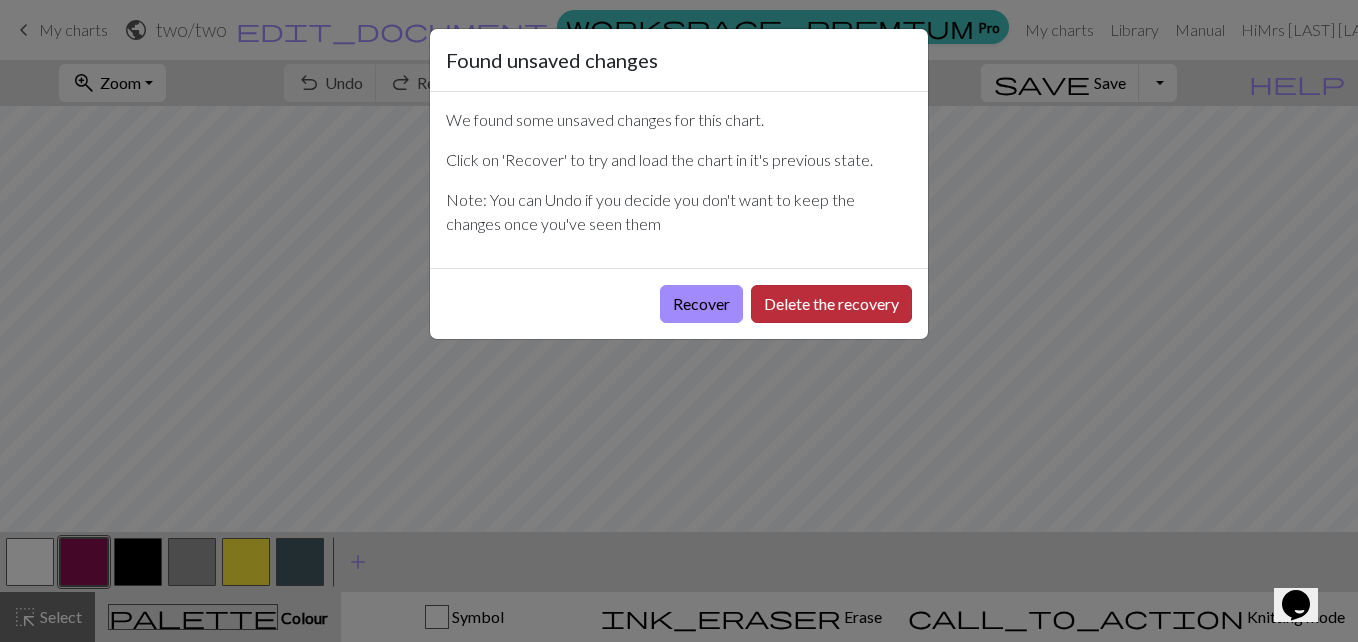 click on "Delete the recovery" at bounding box center [831, 304] 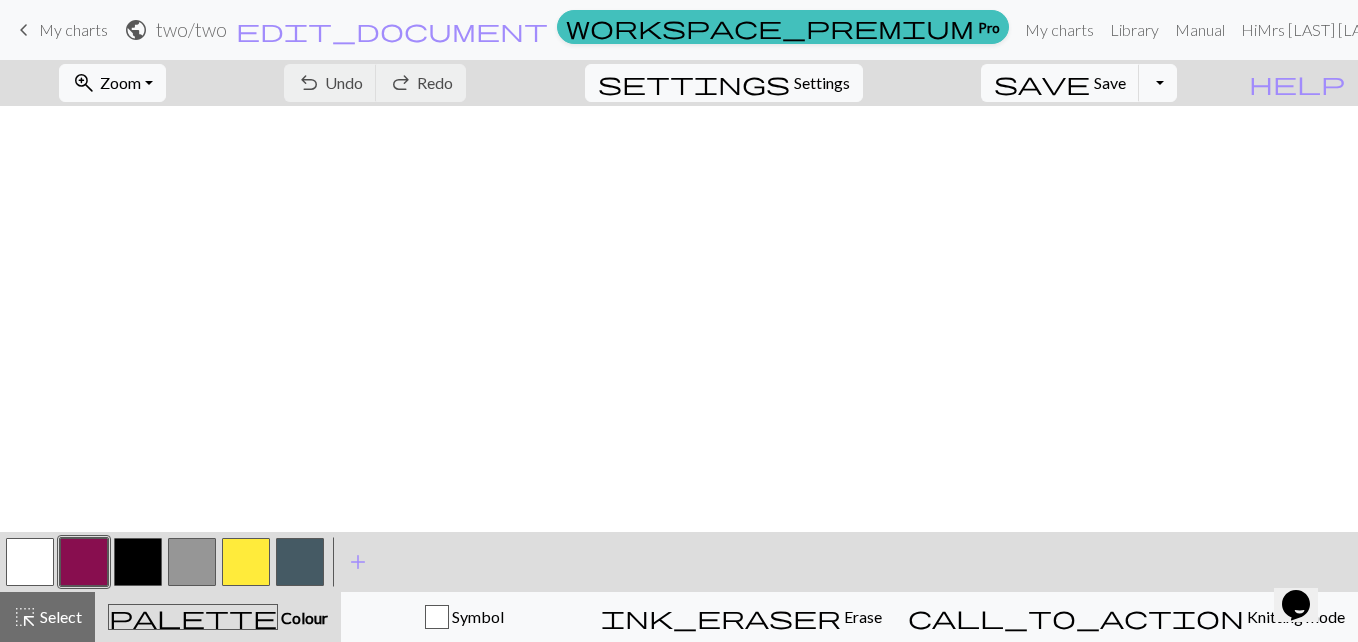 scroll, scrollTop: 1679, scrollLeft: 0, axis: vertical 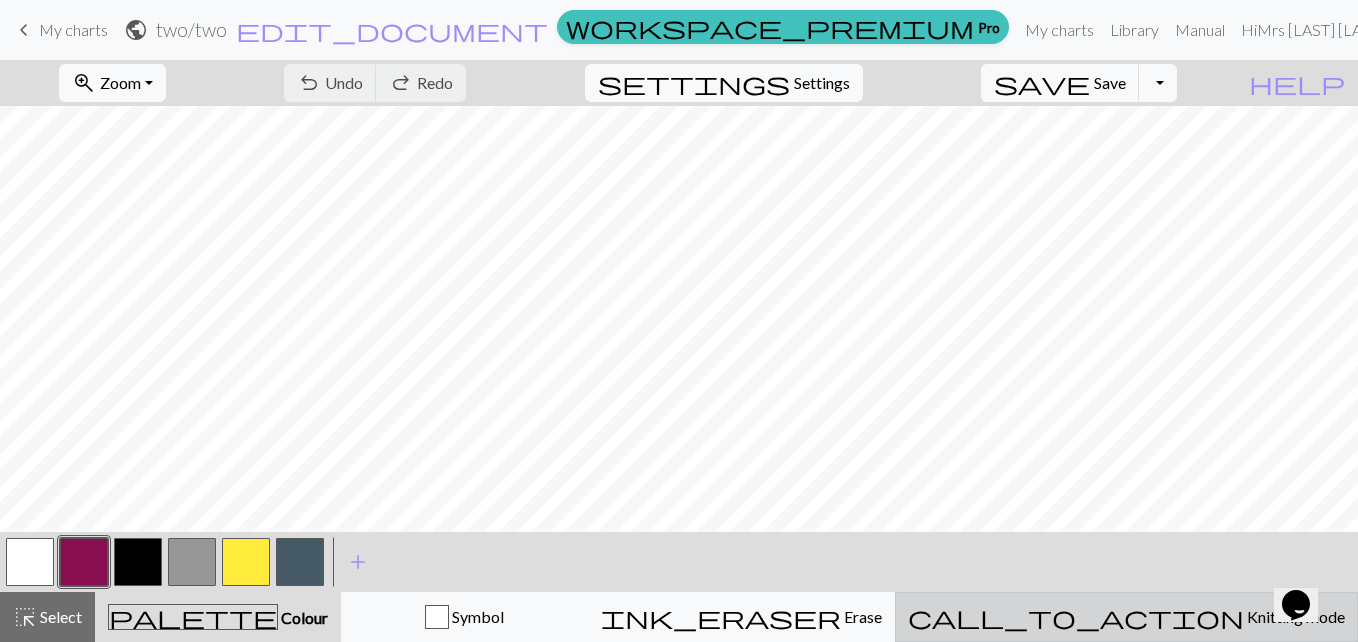 click on "Knitting mode" at bounding box center [1294, 616] 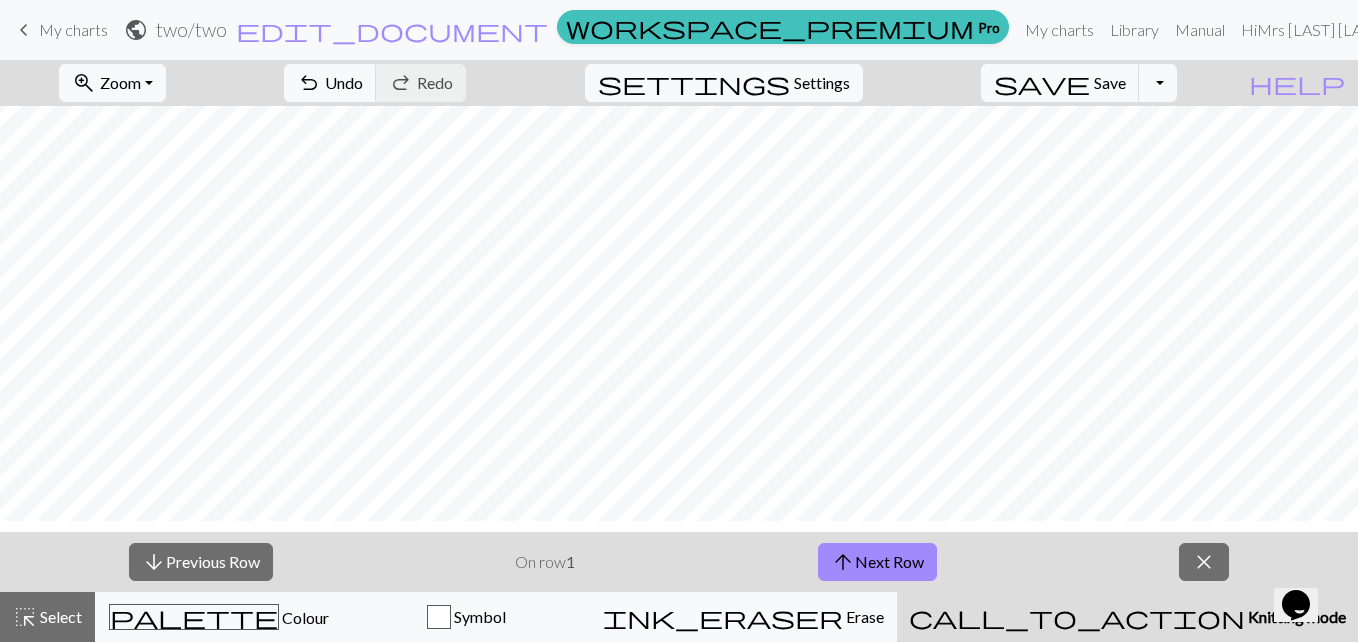scroll, scrollTop: 1347, scrollLeft: 0, axis: vertical 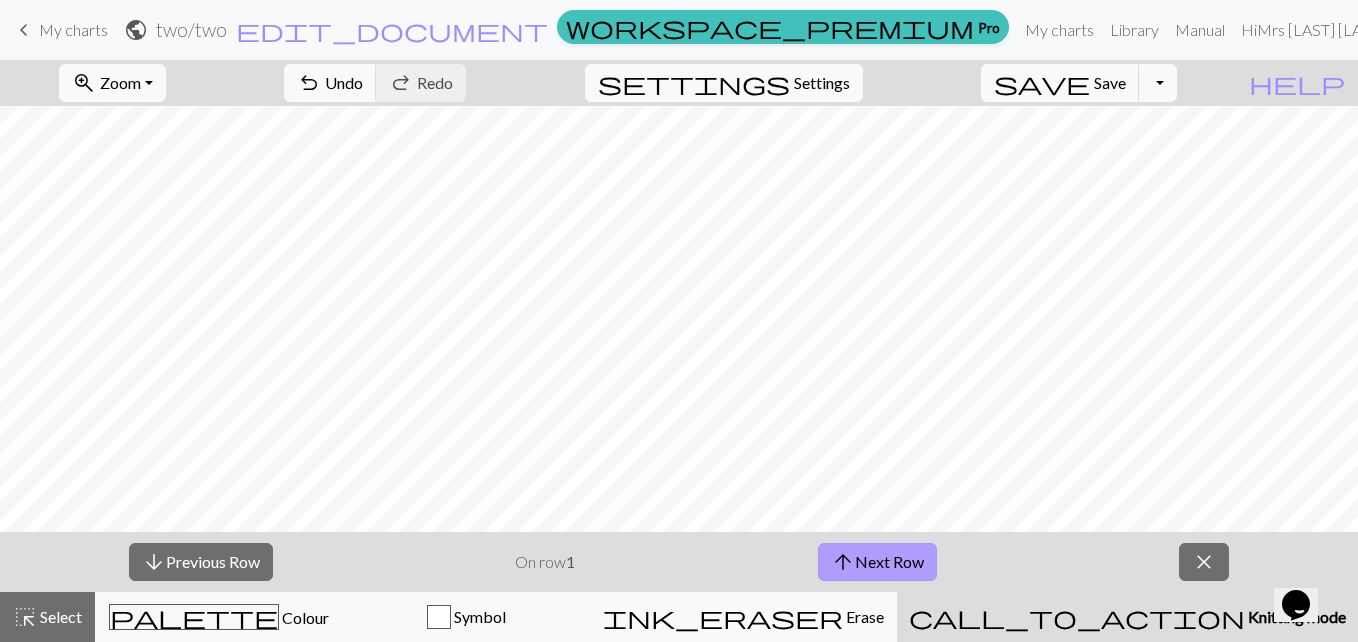 click on "arrow_upward  Next Row" at bounding box center (877, 562) 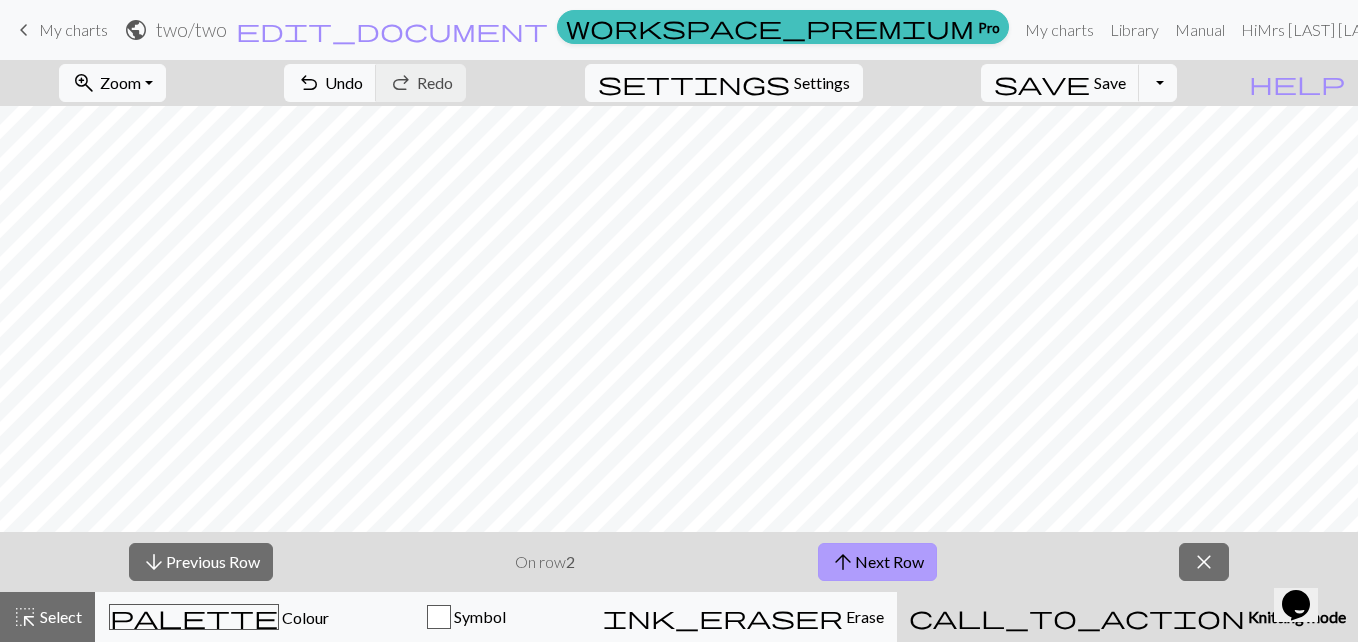 click on "arrow_upward  Next Row" at bounding box center (877, 562) 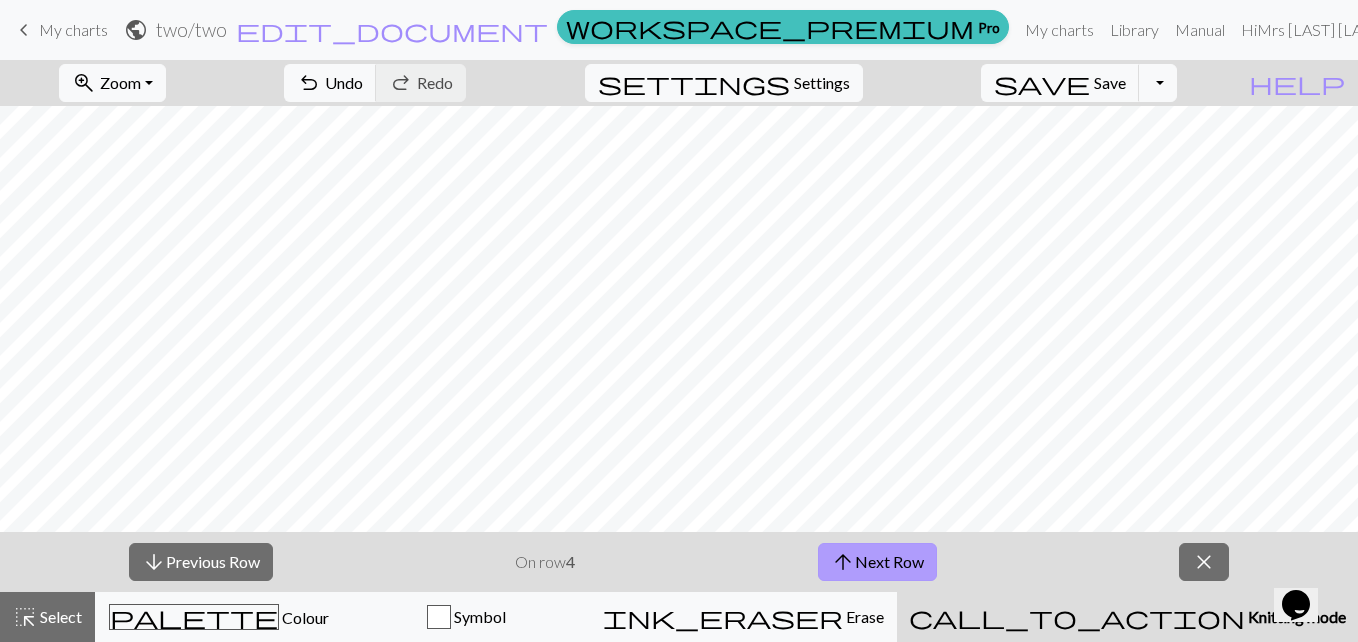 click on "arrow_upward  Next Row" at bounding box center [877, 562] 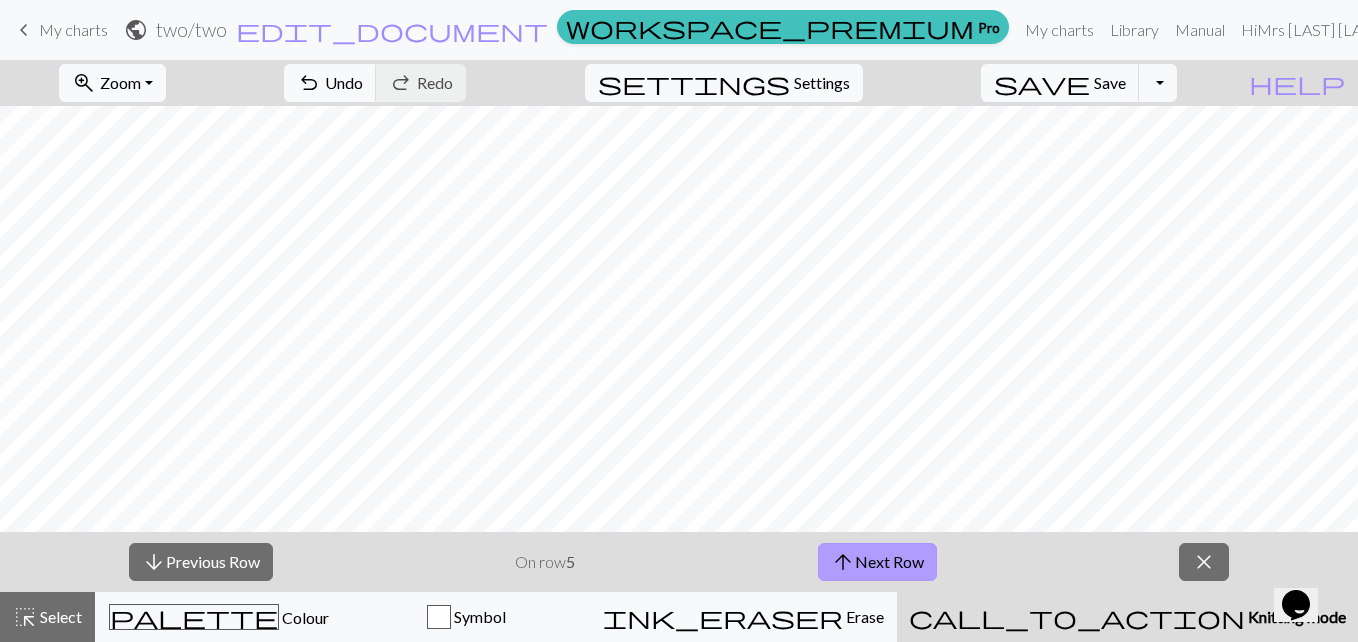 click on "arrow_upward  Next Row" at bounding box center (877, 562) 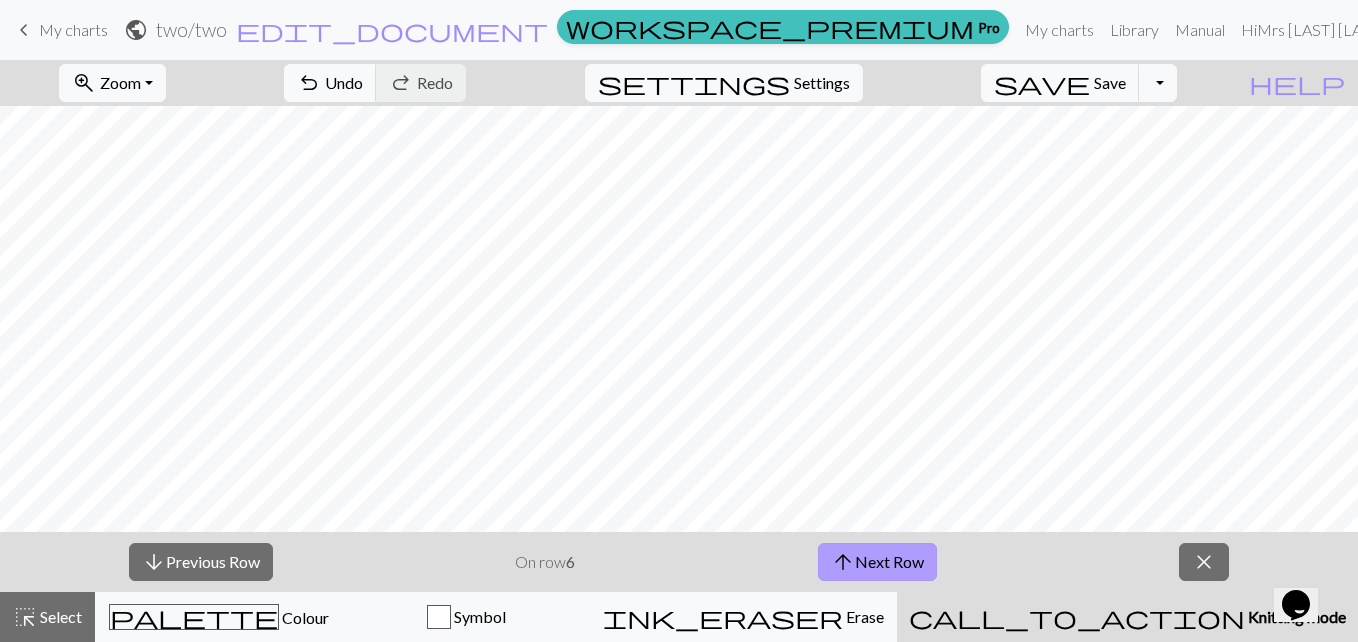 click on "arrow_upward  Next Row" at bounding box center (877, 562) 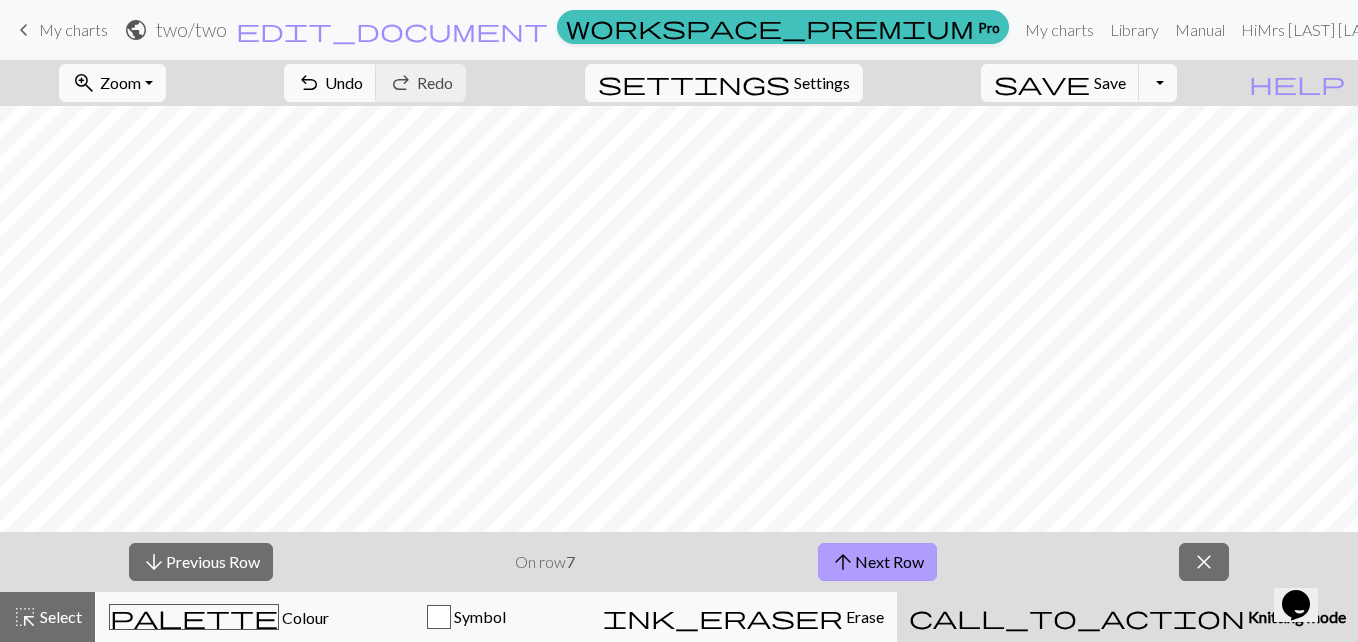 click on "arrow_upward  Next Row" at bounding box center (877, 562) 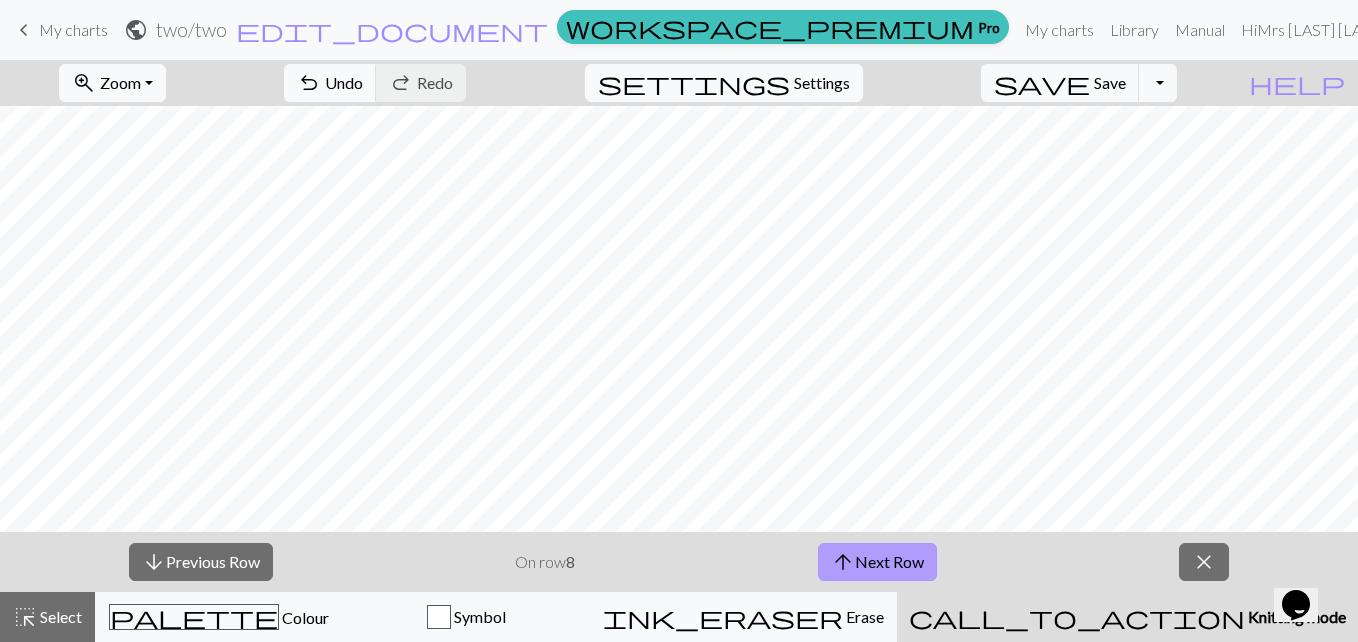 click on "arrow_upward  Next Row" at bounding box center (877, 562) 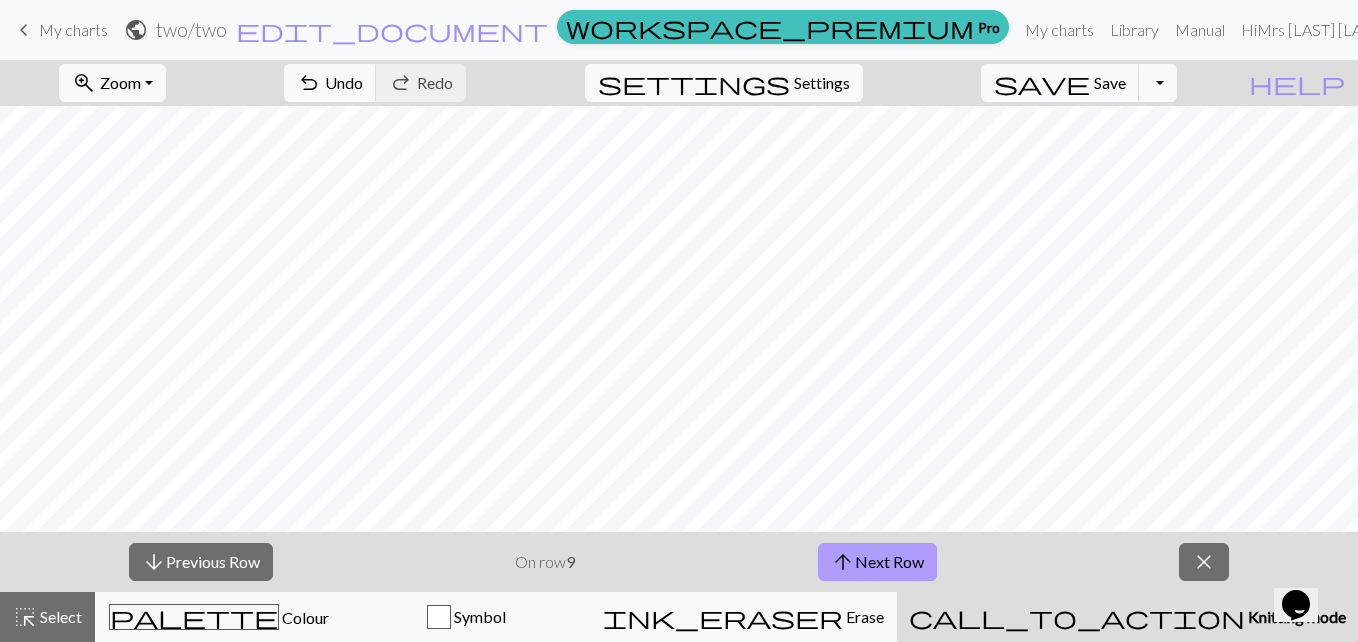 click on "arrow_upward  Next Row" at bounding box center [877, 562] 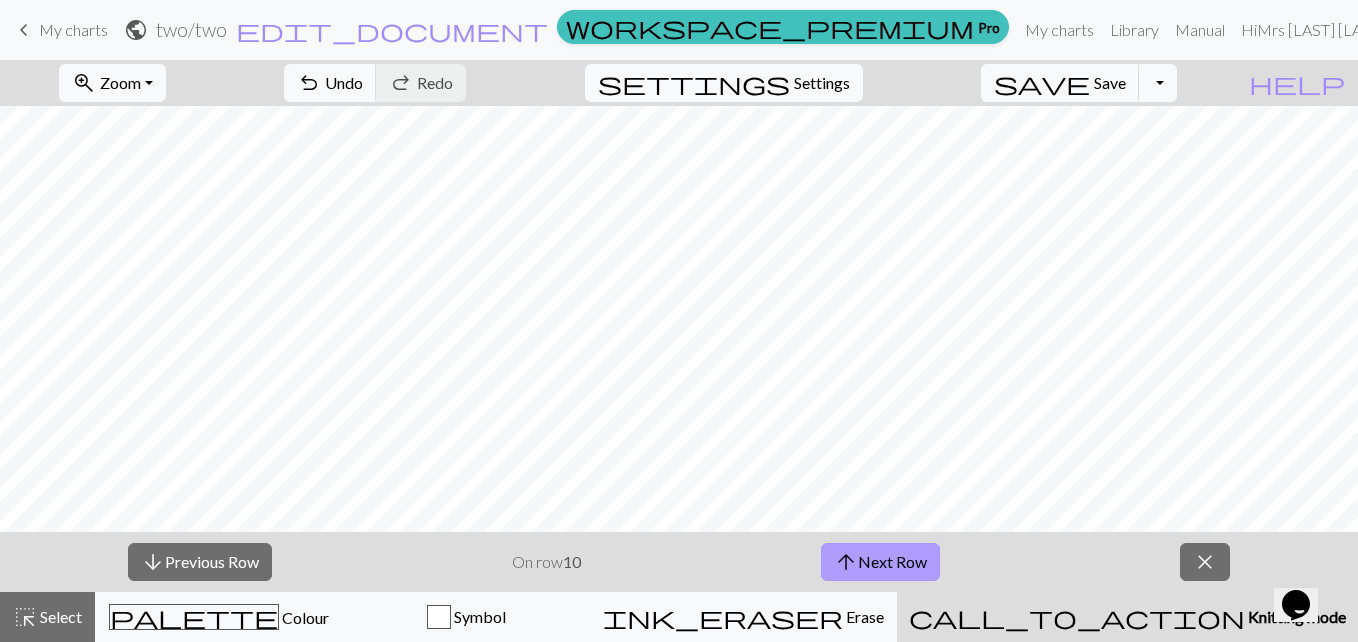click on "arrow_upward  Next Row" at bounding box center (880, 562) 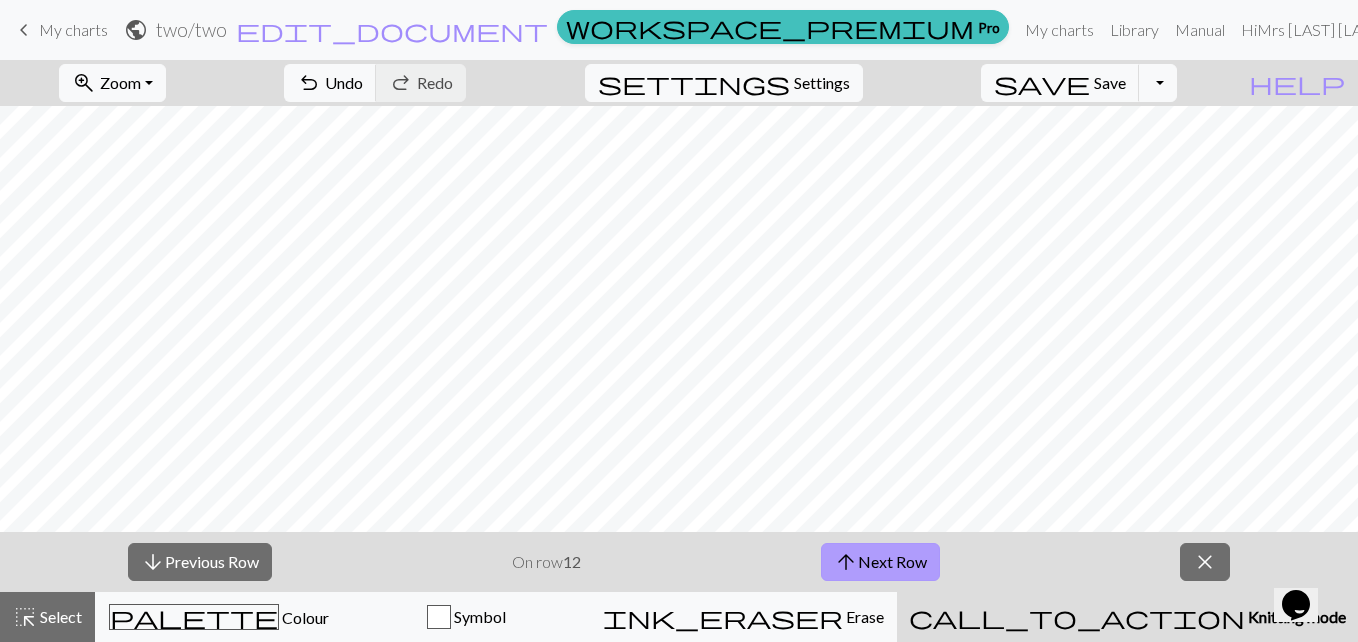 click on "arrow_upward  Next Row" at bounding box center [880, 562] 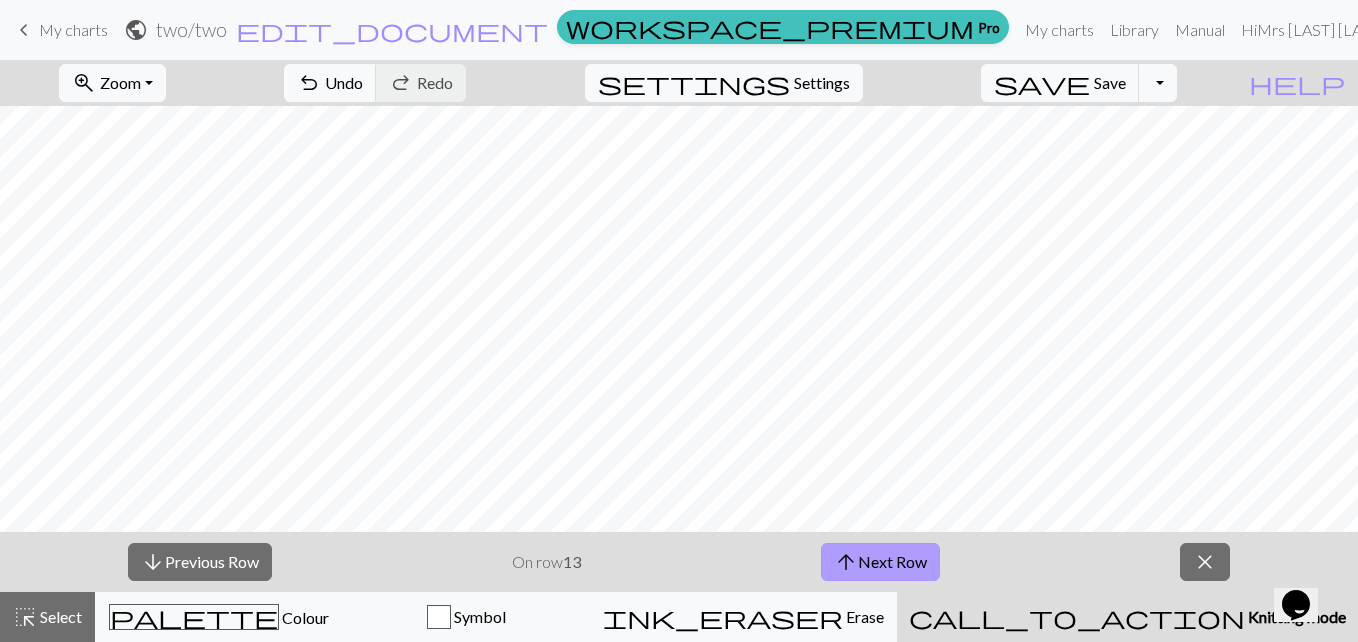 click on "arrow_upward  Next Row" at bounding box center [880, 562] 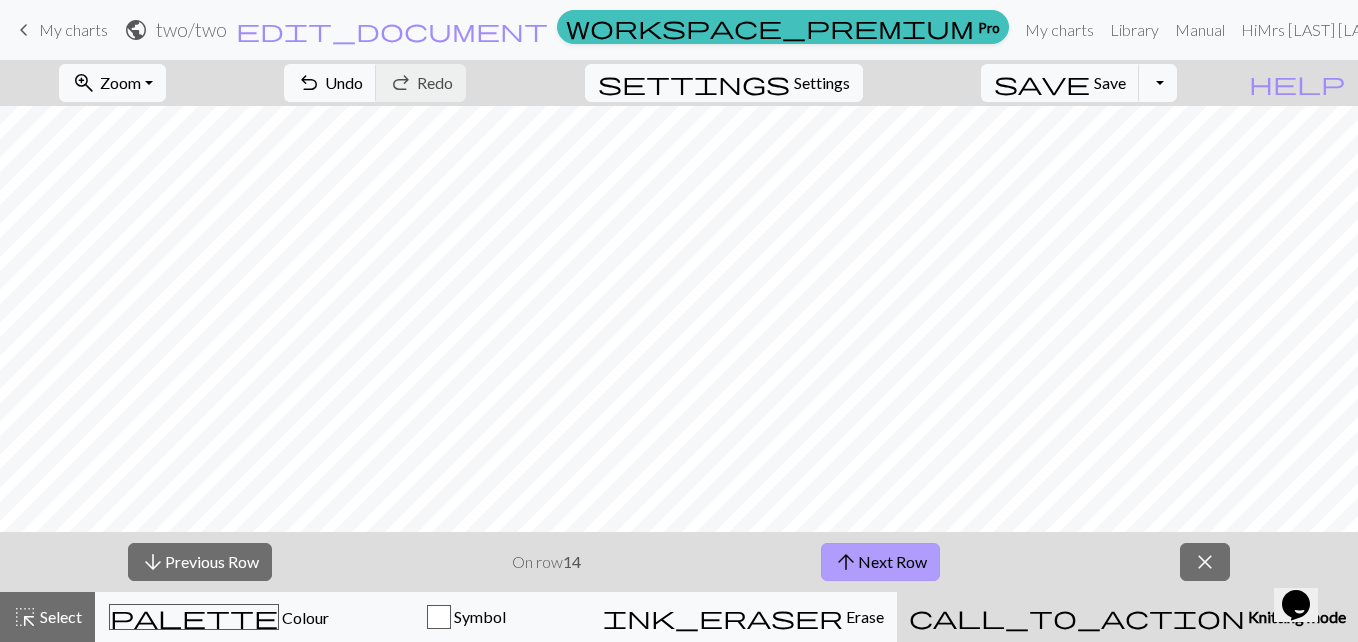 click on "arrow_upward  Next Row" at bounding box center [880, 562] 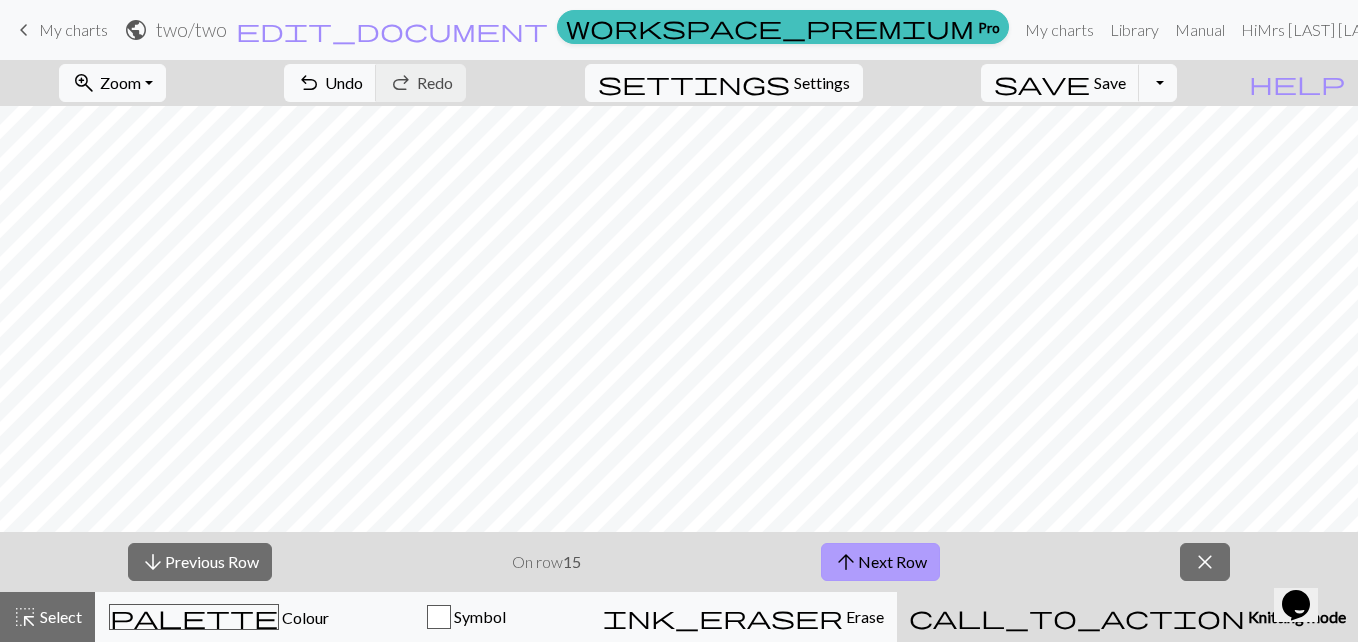 click on "arrow_upward  Next Row" at bounding box center (880, 562) 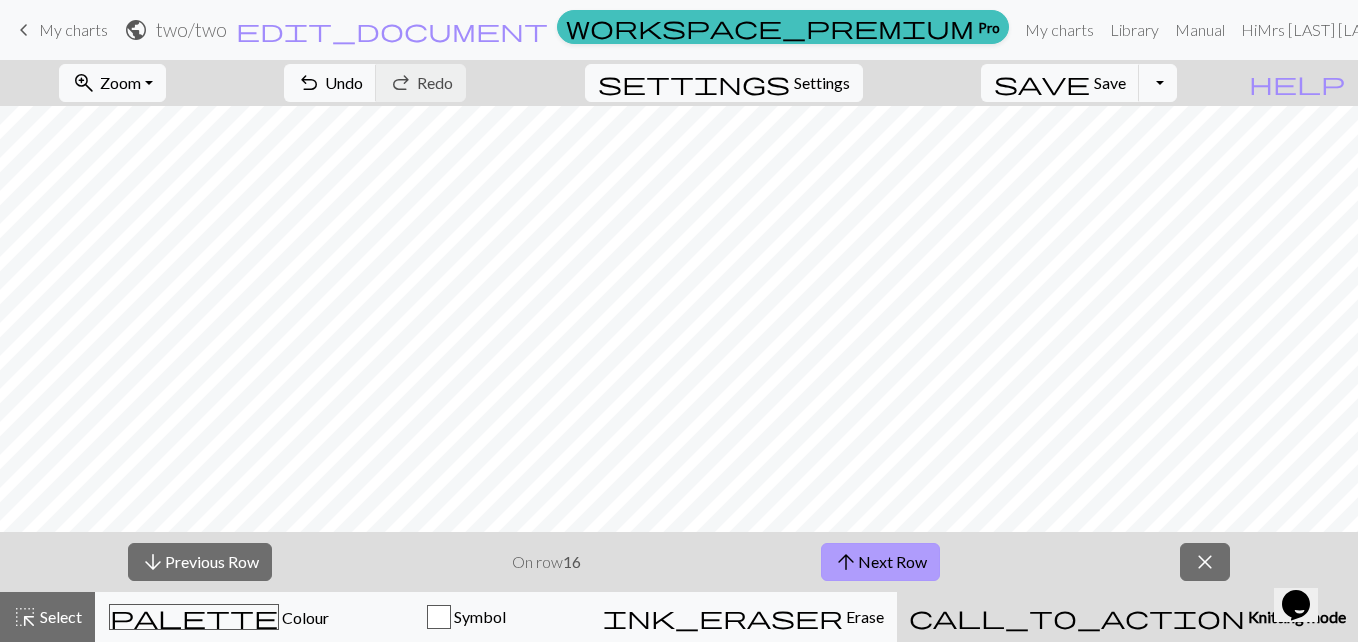 click on "arrow_upward  Next Row" at bounding box center [880, 562] 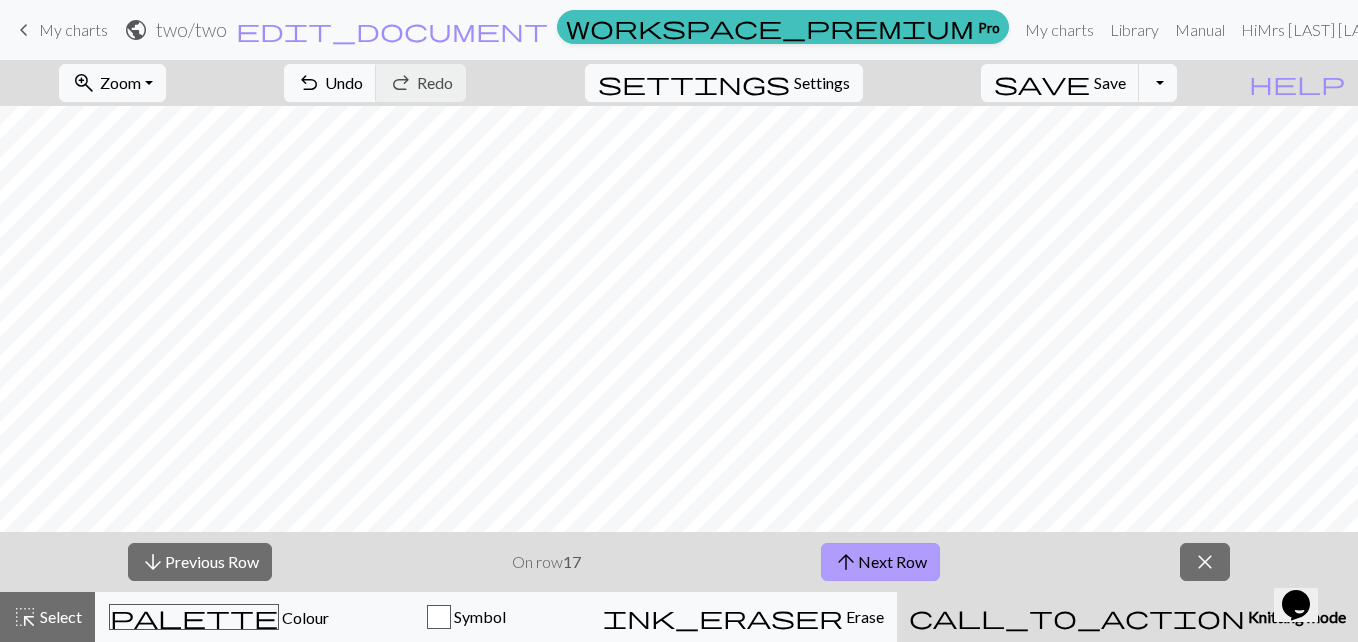 click on "arrow_upward  Next Row" at bounding box center [880, 562] 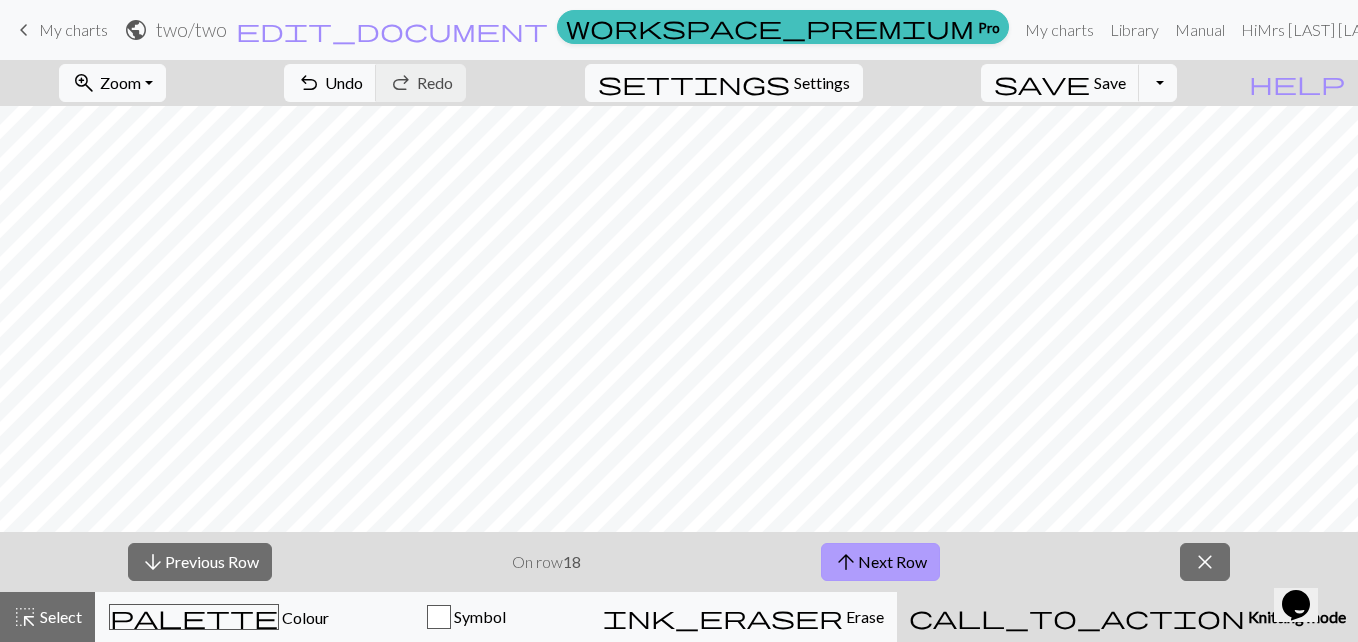 click on "arrow_upward  Next Row" at bounding box center [880, 562] 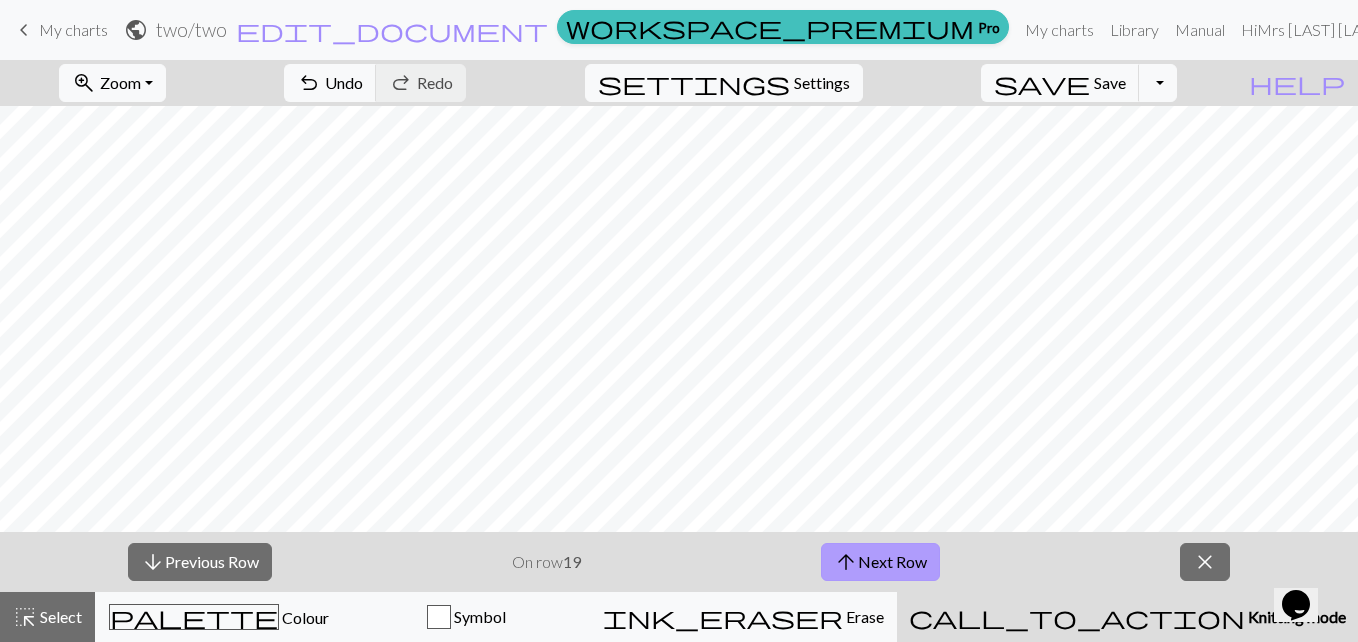 click on "arrow_upward  Next Row" at bounding box center [880, 562] 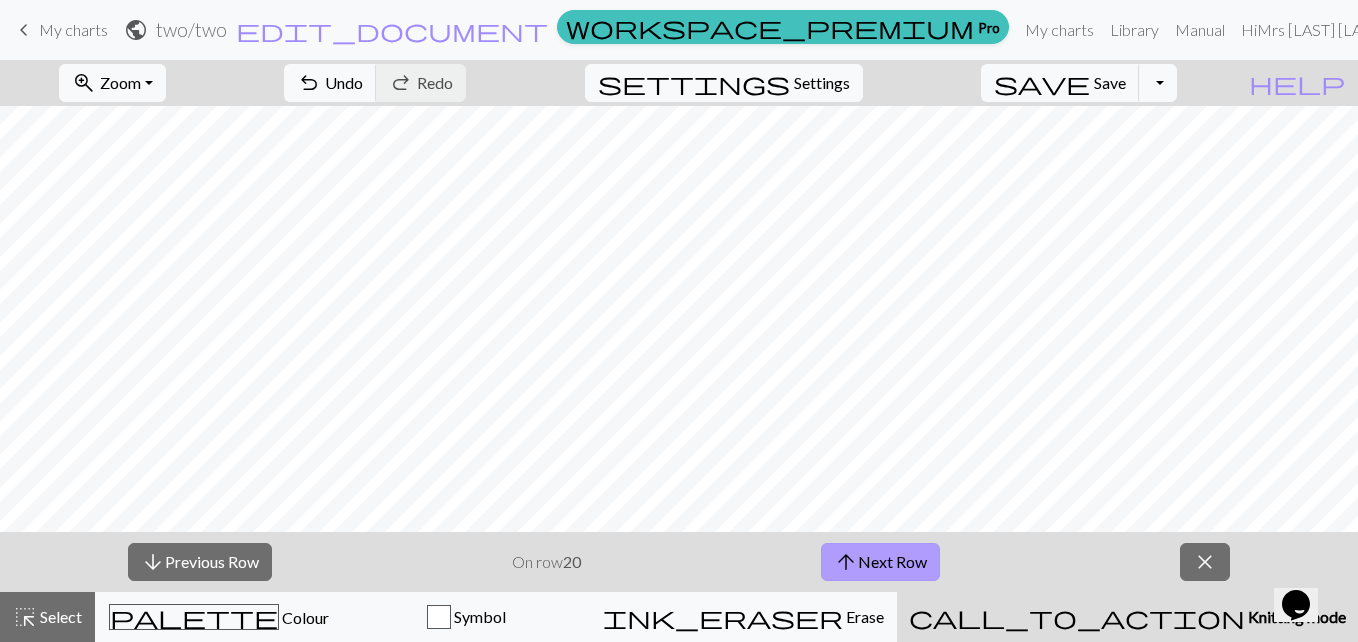 click on "arrow_upward  Next Row" at bounding box center [880, 562] 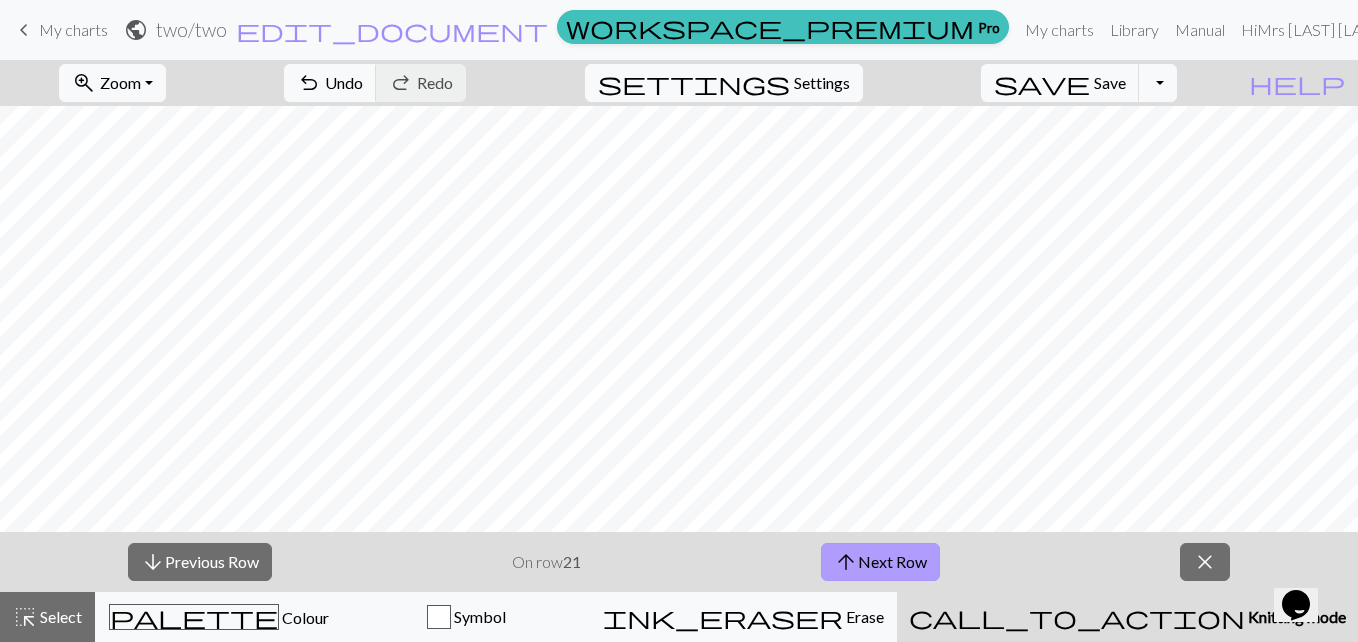 click on "arrow_upward  Next Row" at bounding box center (880, 562) 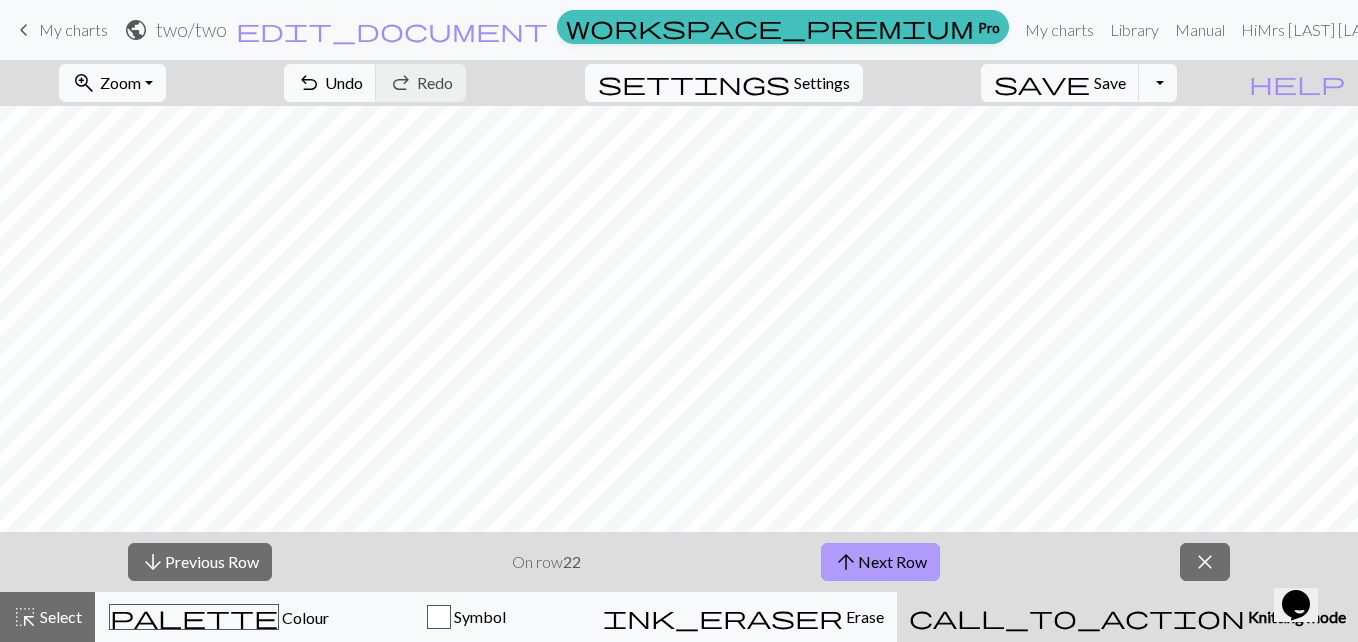 click on "arrow_upward  Next Row" at bounding box center (880, 562) 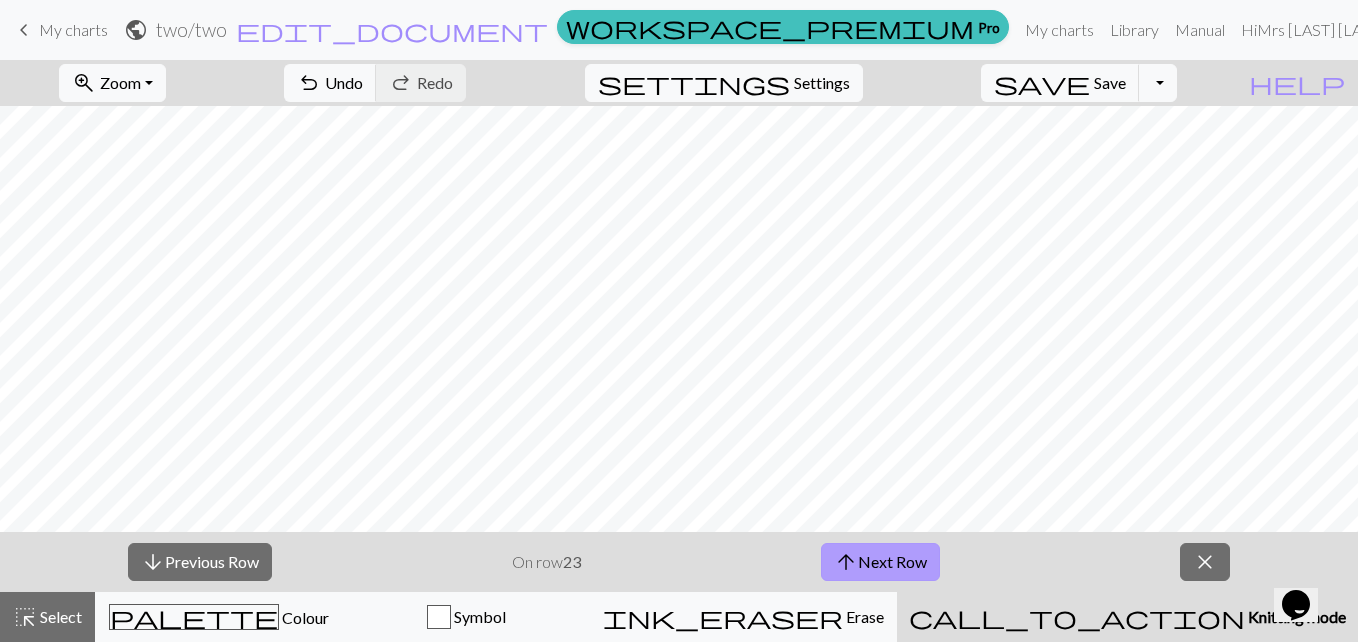 click on "arrow_upward  Next Row" at bounding box center [880, 562] 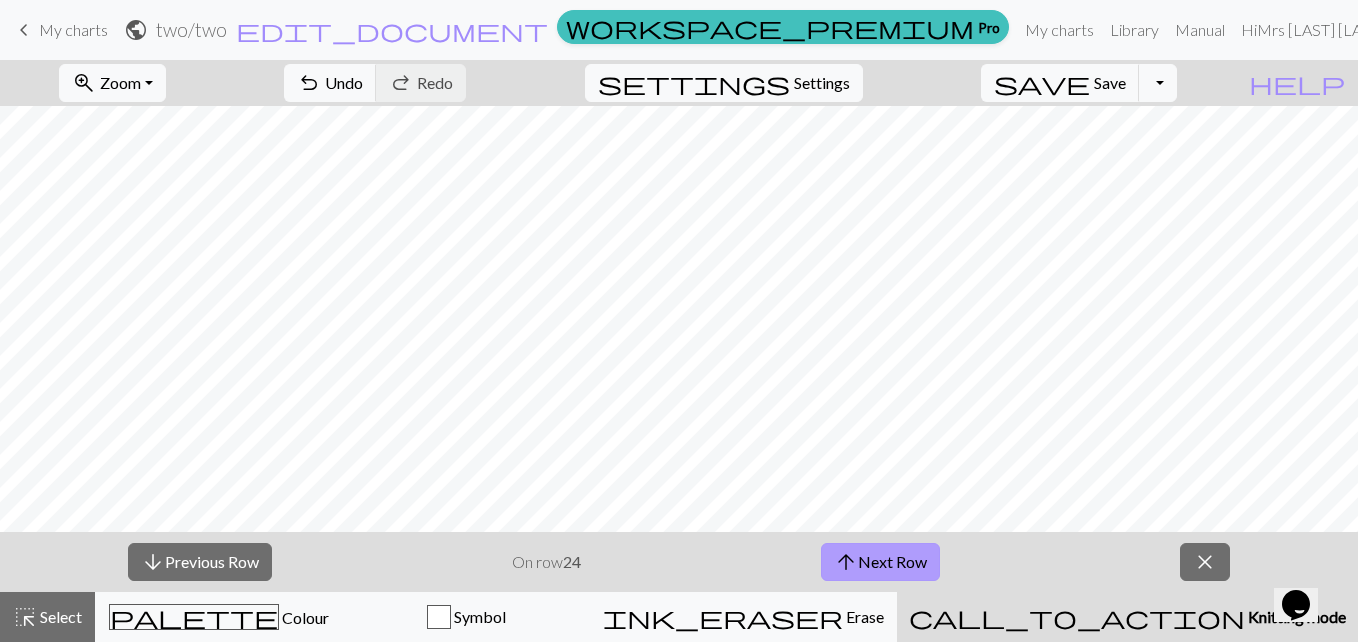 click on "arrow_upward  Next Row" at bounding box center (880, 562) 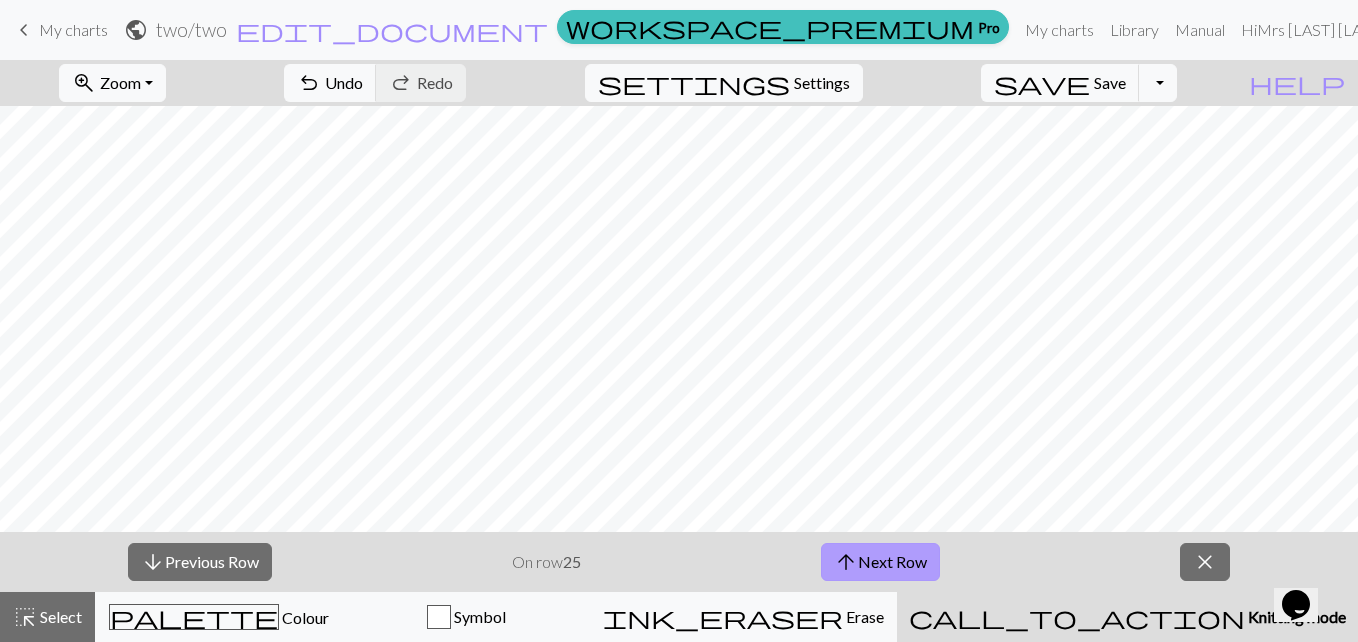 click on "arrow_upward  Next Row" at bounding box center (880, 562) 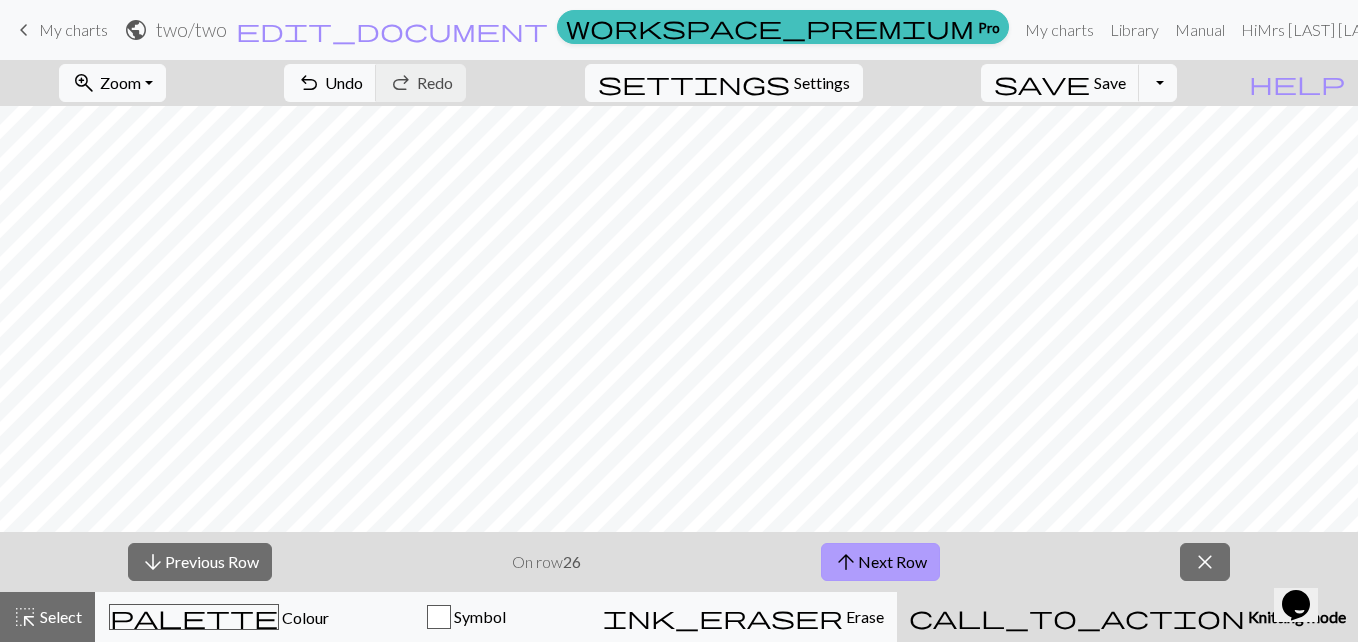 click on "arrow_upward  Next Row" at bounding box center [880, 562] 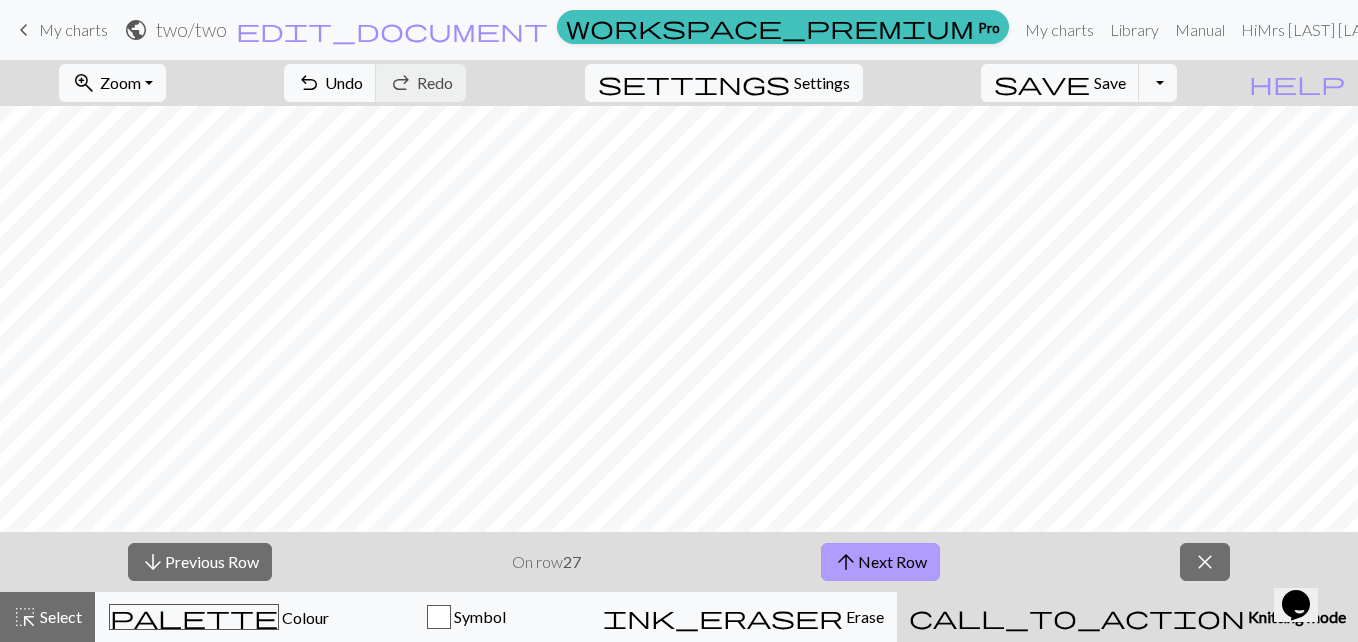 click on "arrow_upward  Next Row" at bounding box center [880, 562] 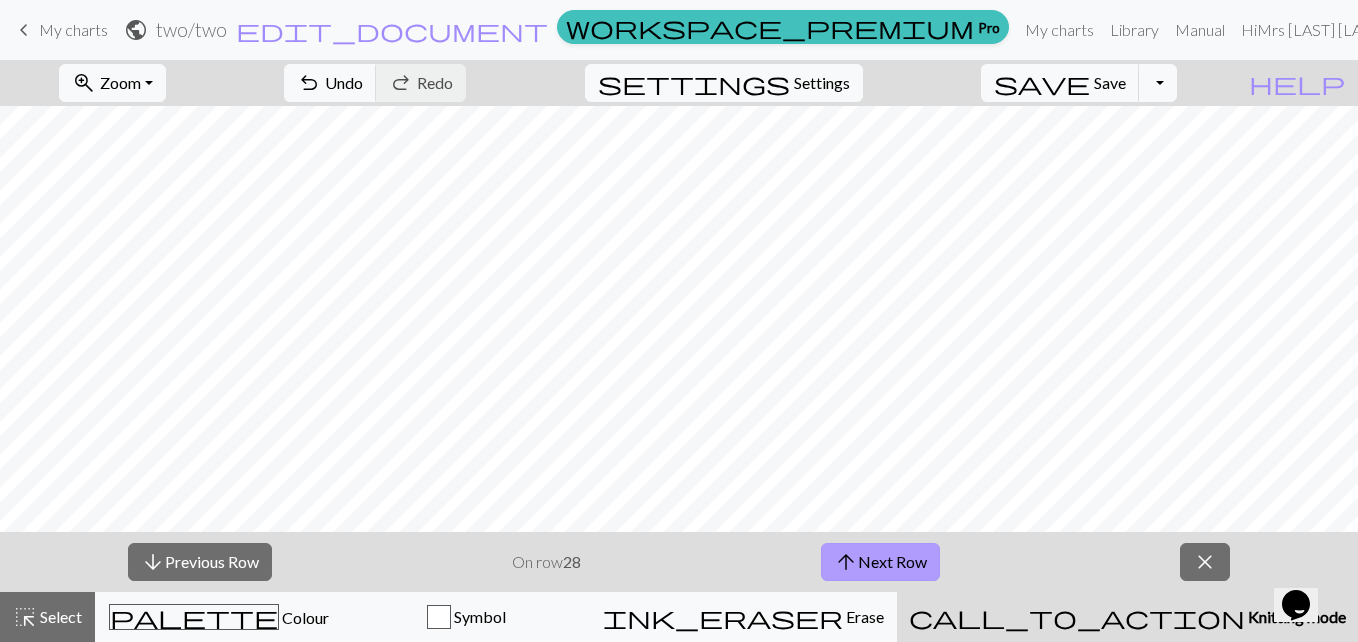 click on "arrow_upward  Next Row" at bounding box center [880, 562] 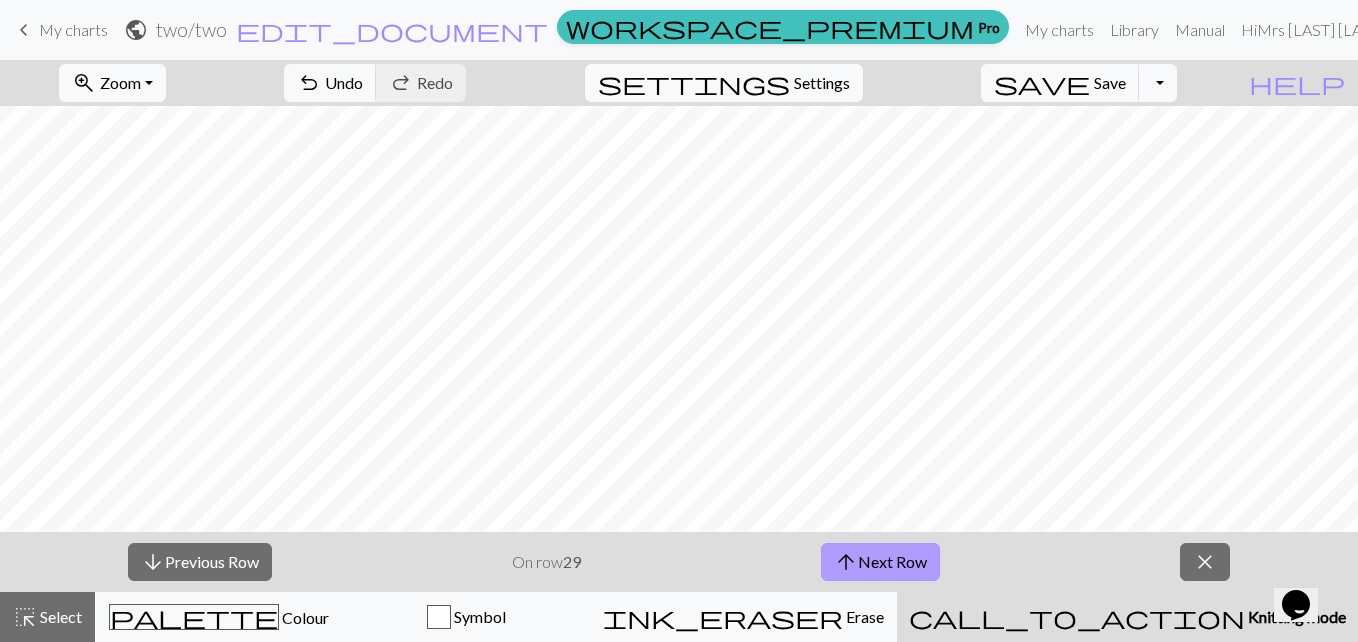 click on "arrow_upward  Next Row" at bounding box center [880, 562] 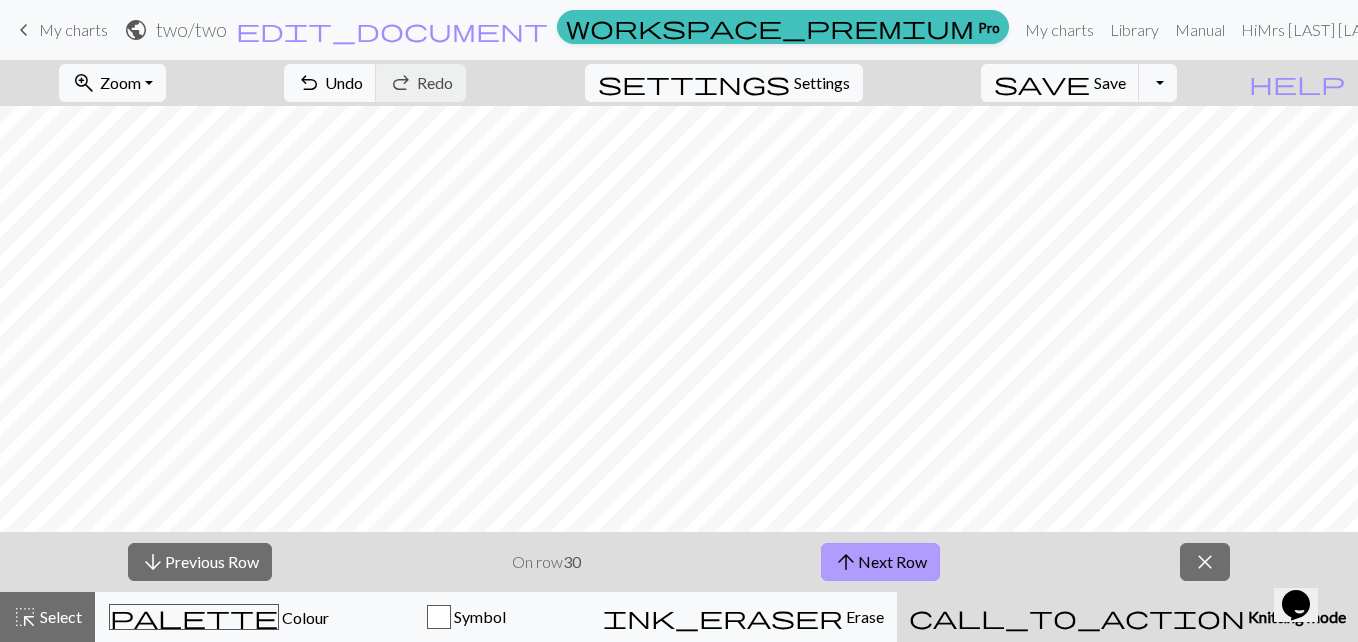 click on "arrow_upward  Next Row" at bounding box center [880, 562] 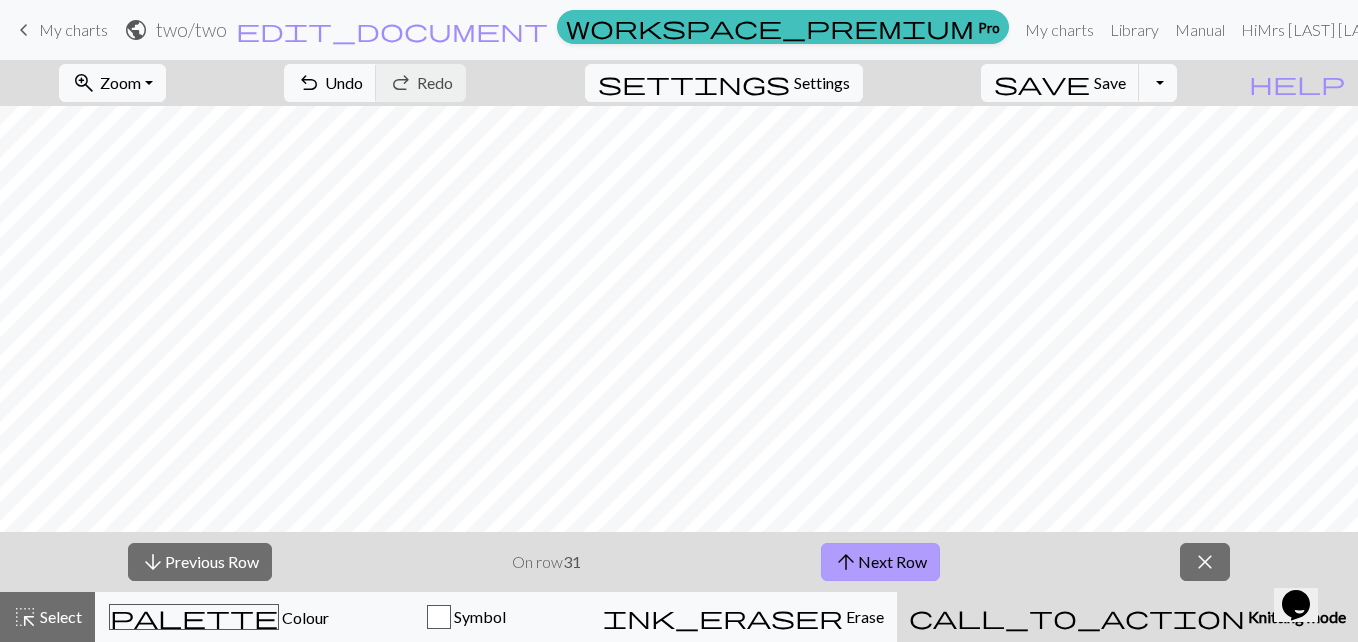 click on "arrow_upward  Next Row" at bounding box center [880, 562] 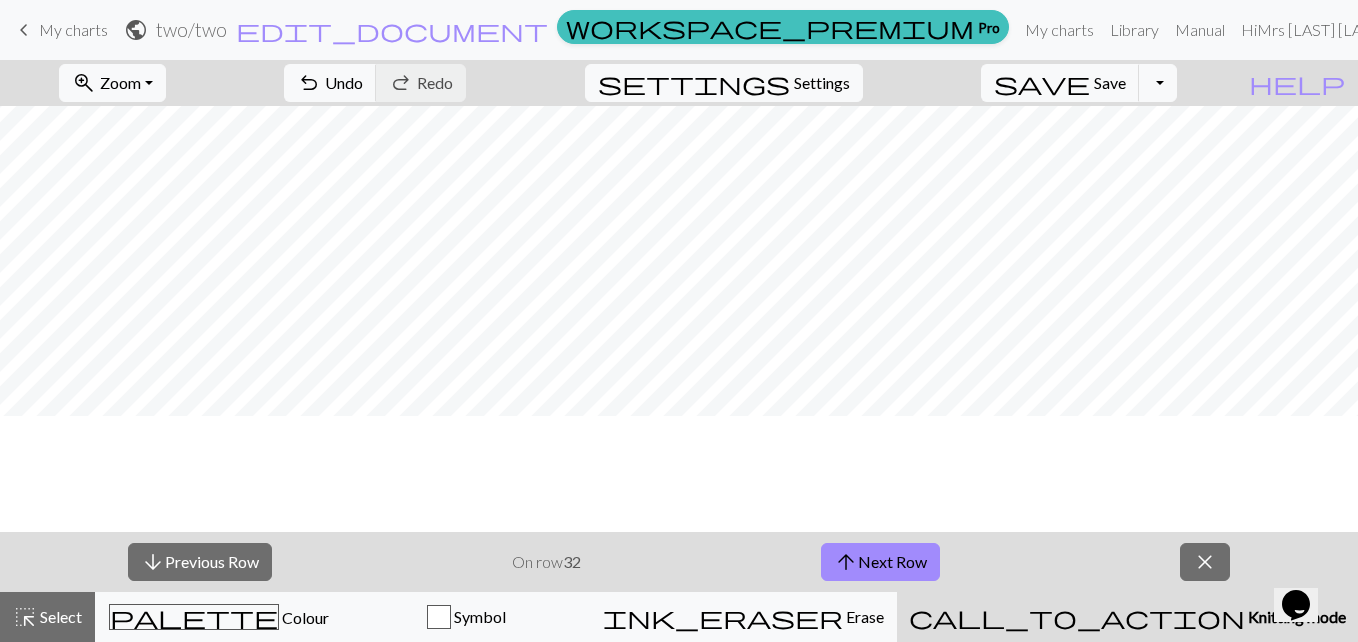 scroll, scrollTop: 1031, scrollLeft: 0, axis: vertical 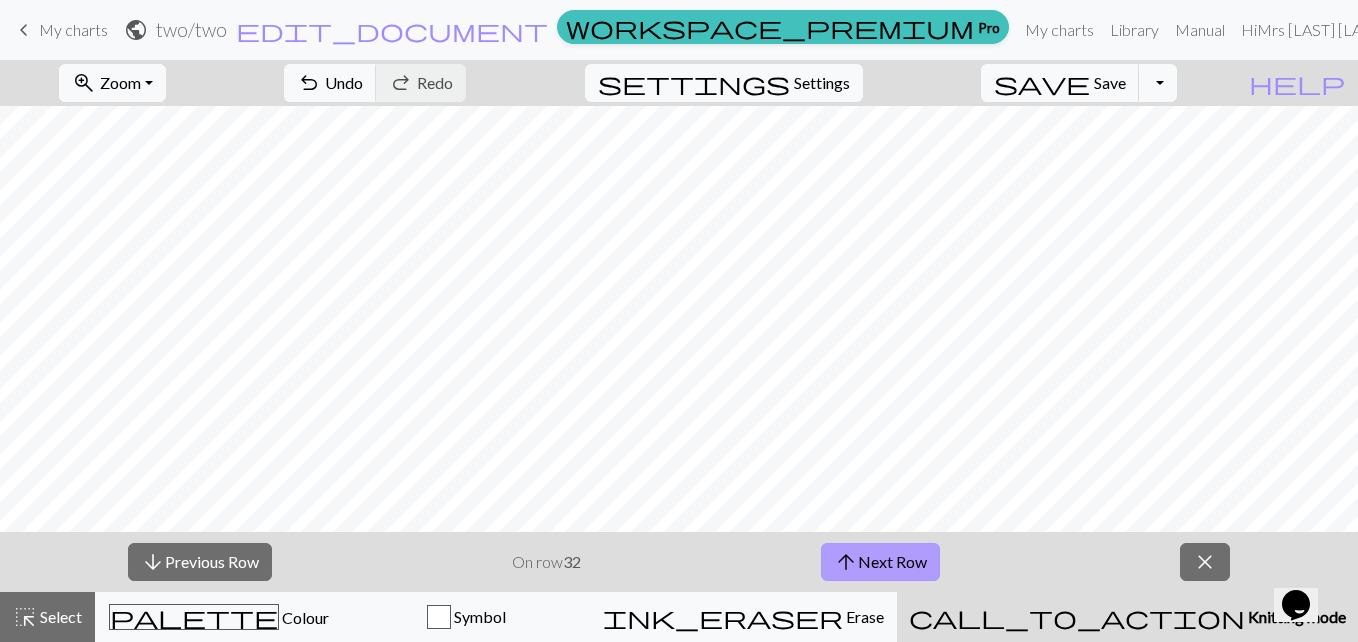 click on "arrow_upward  Next Row" at bounding box center (880, 562) 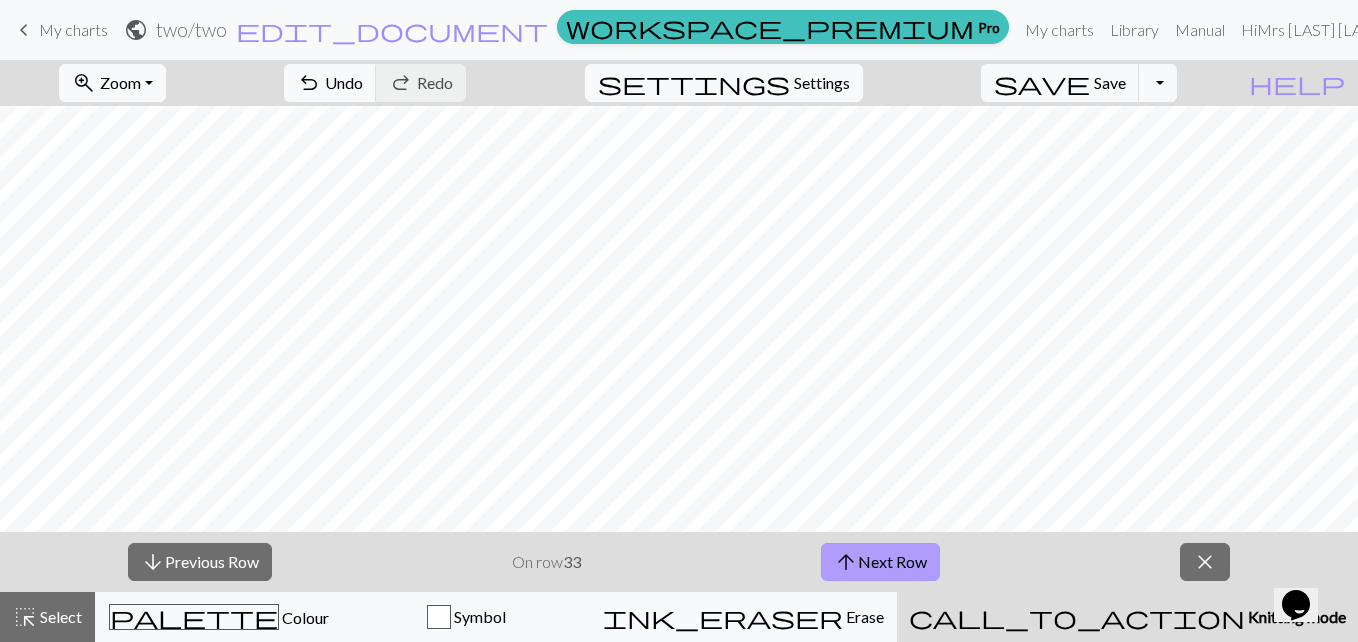 click on "arrow_upward  Next Row" at bounding box center [880, 562] 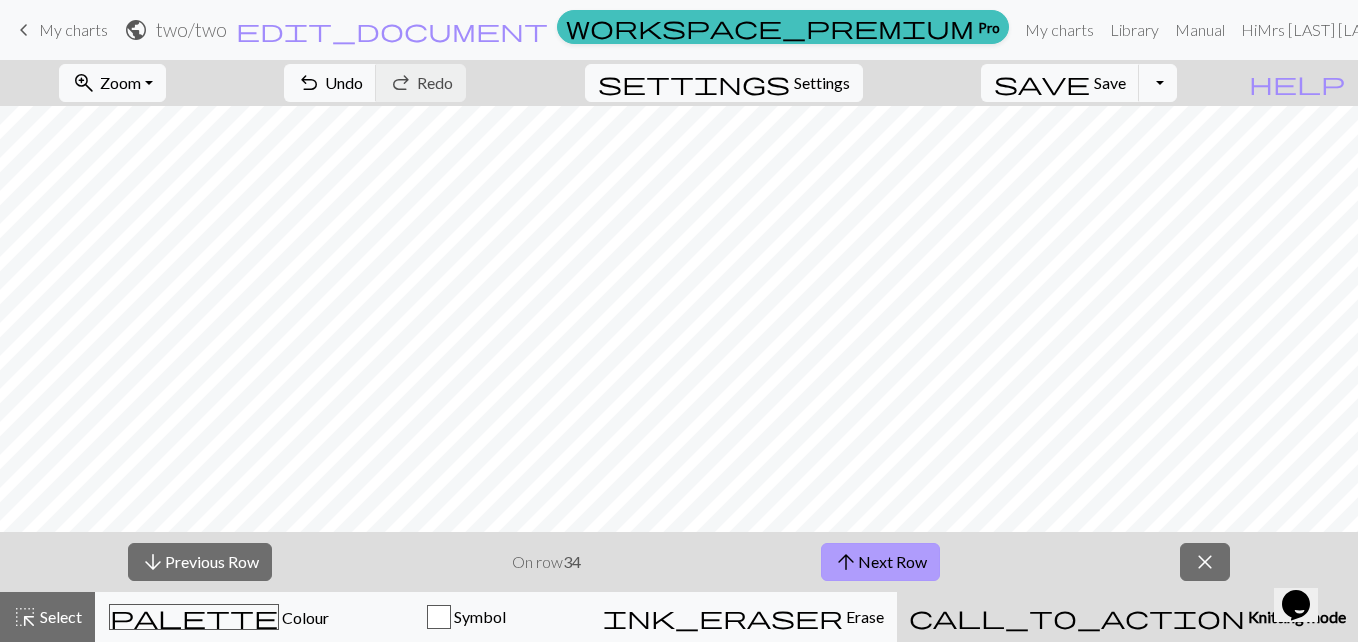 click on "arrow_upward  Next Row" at bounding box center [880, 562] 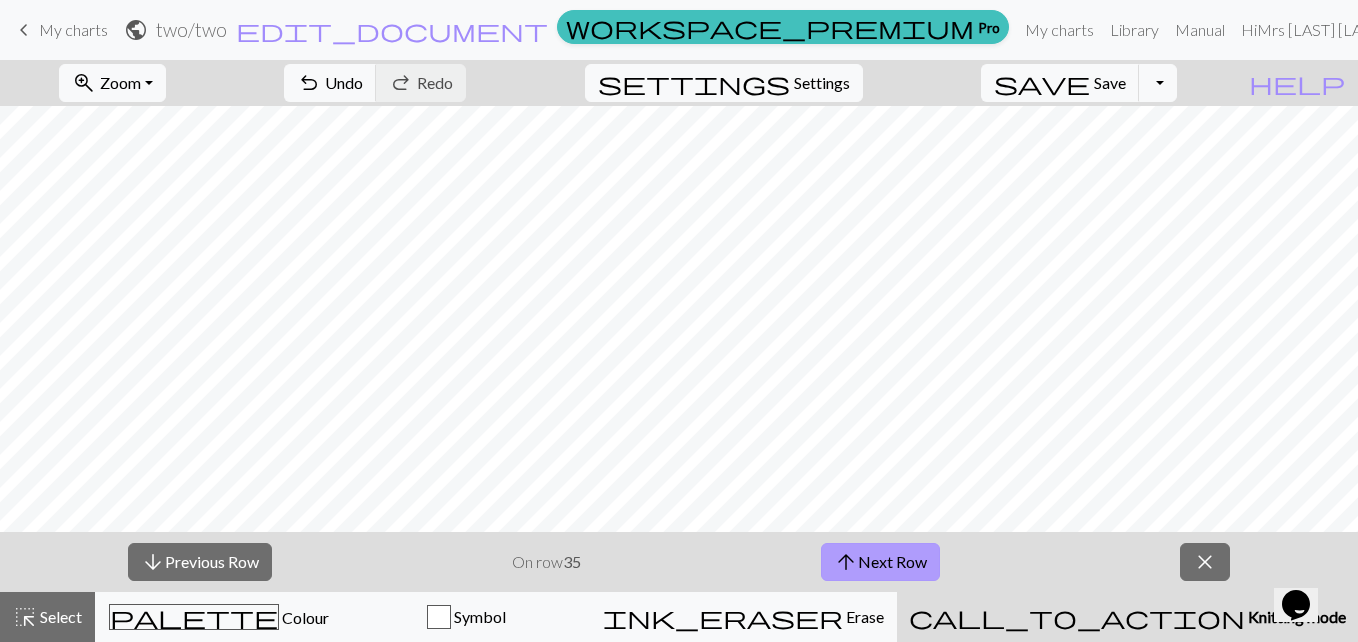 click on "arrow_upward  Next Row" at bounding box center (880, 562) 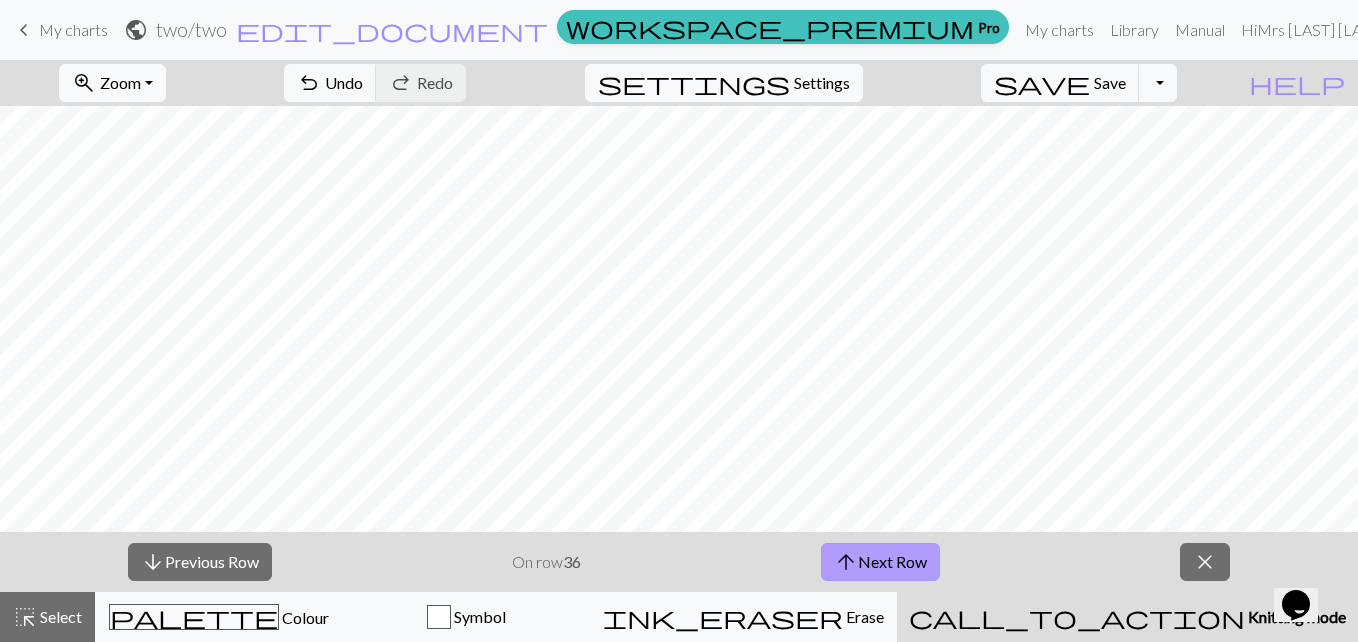 click on "arrow_upward  Next Row" at bounding box center [880, 562] 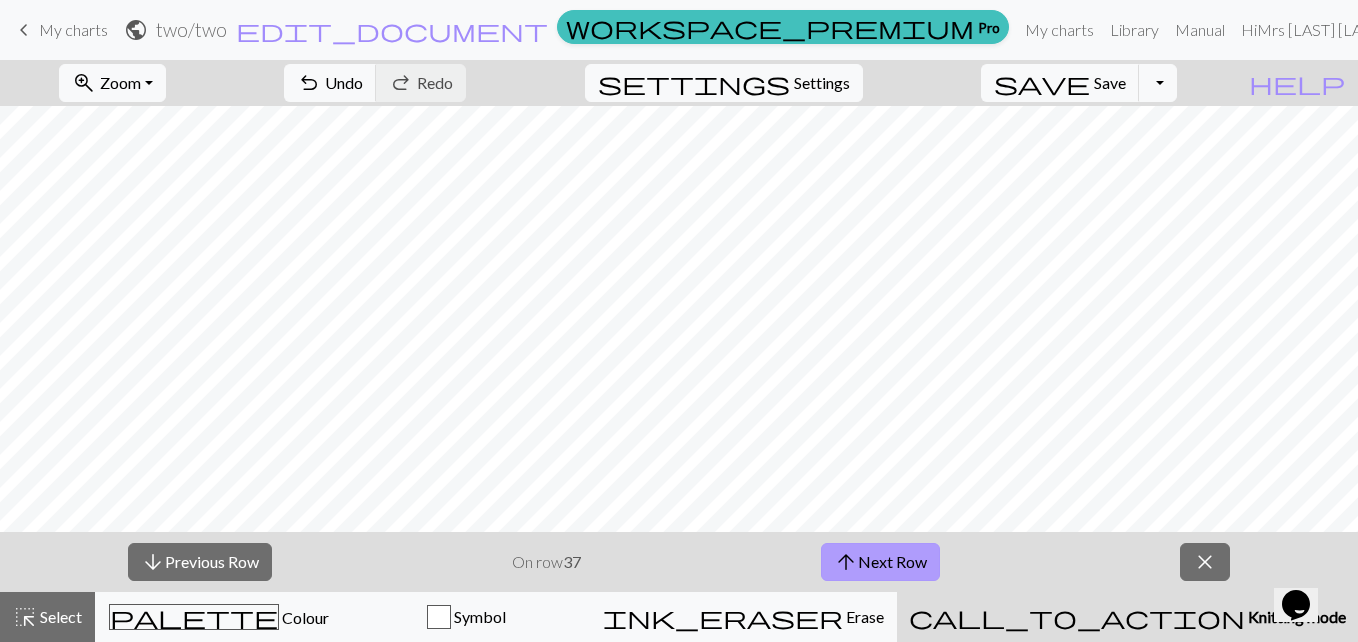 click on "arrow_upward  Next Row" at bounding box center (880, 562) 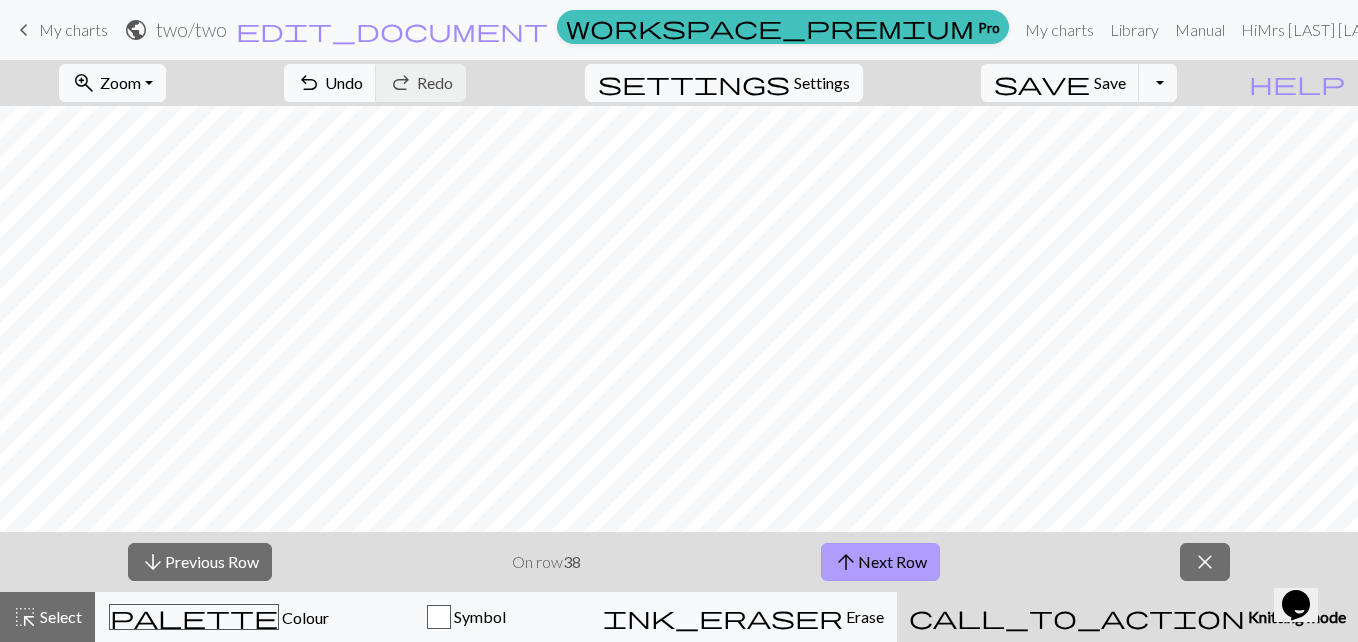 click on "arrow_upward  Next Row" at bounding box center [880, 562] 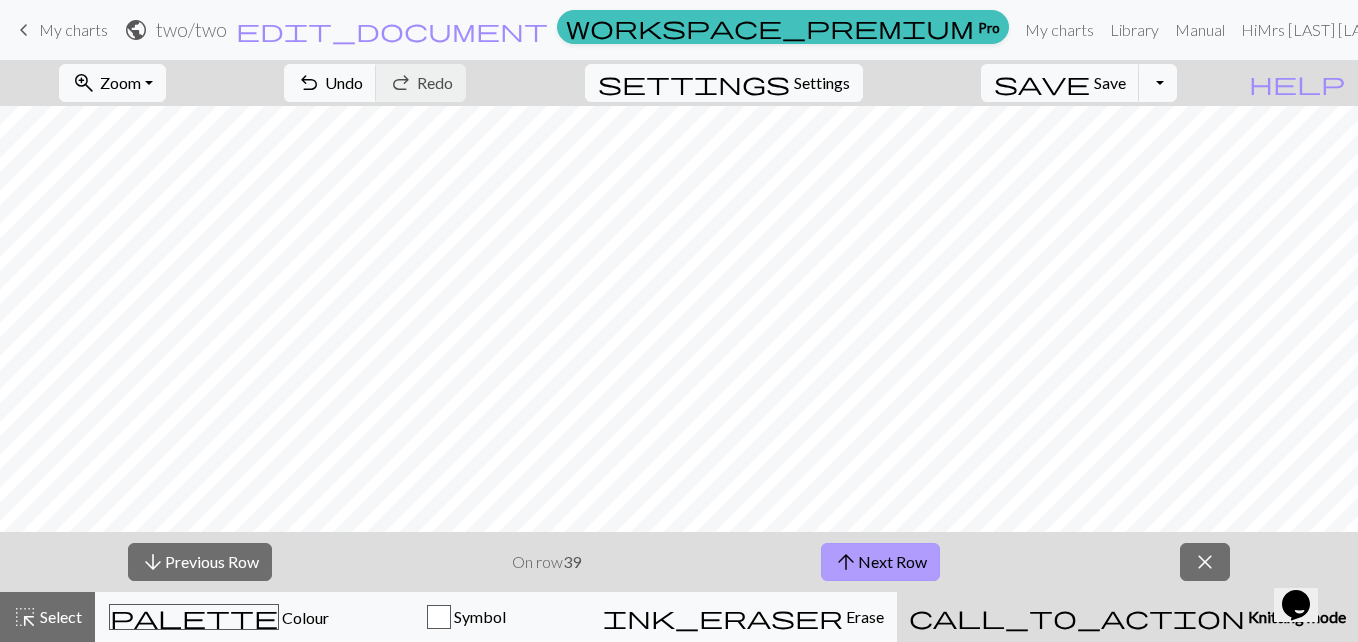 click on "arrow_upward  Next Row" at bounding box center [880, 562] 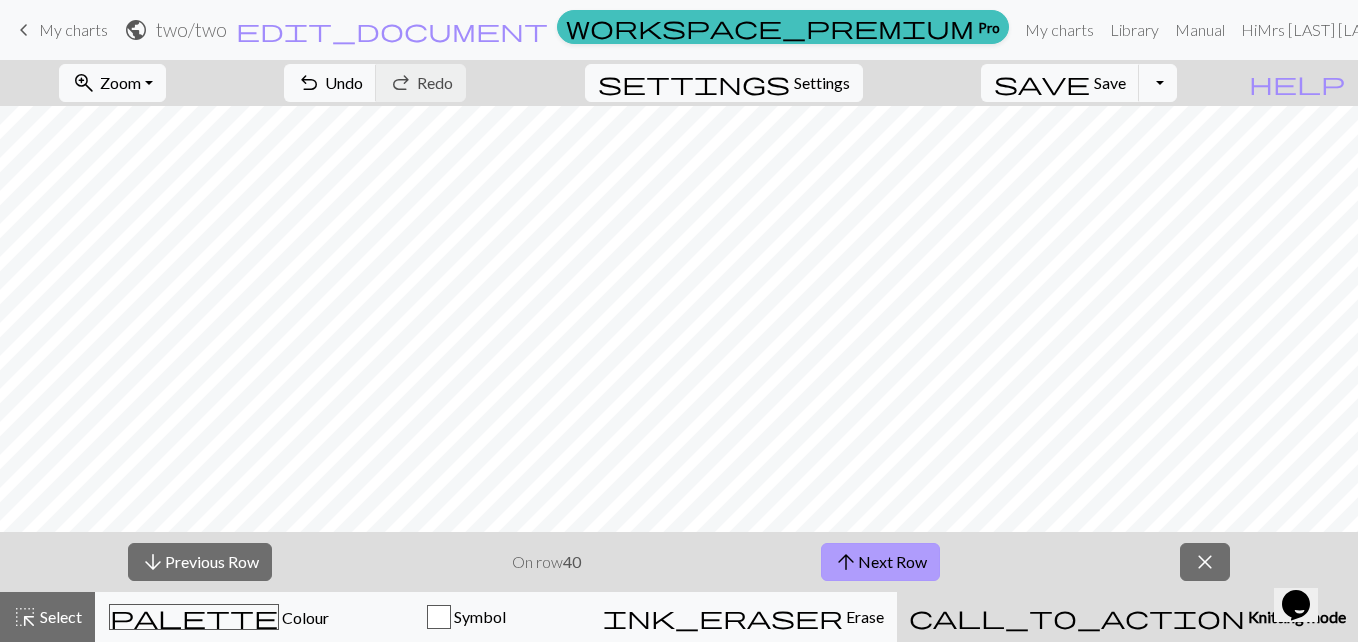 click on "arrow_upward  Next Row" at bounding box center [880, 562] 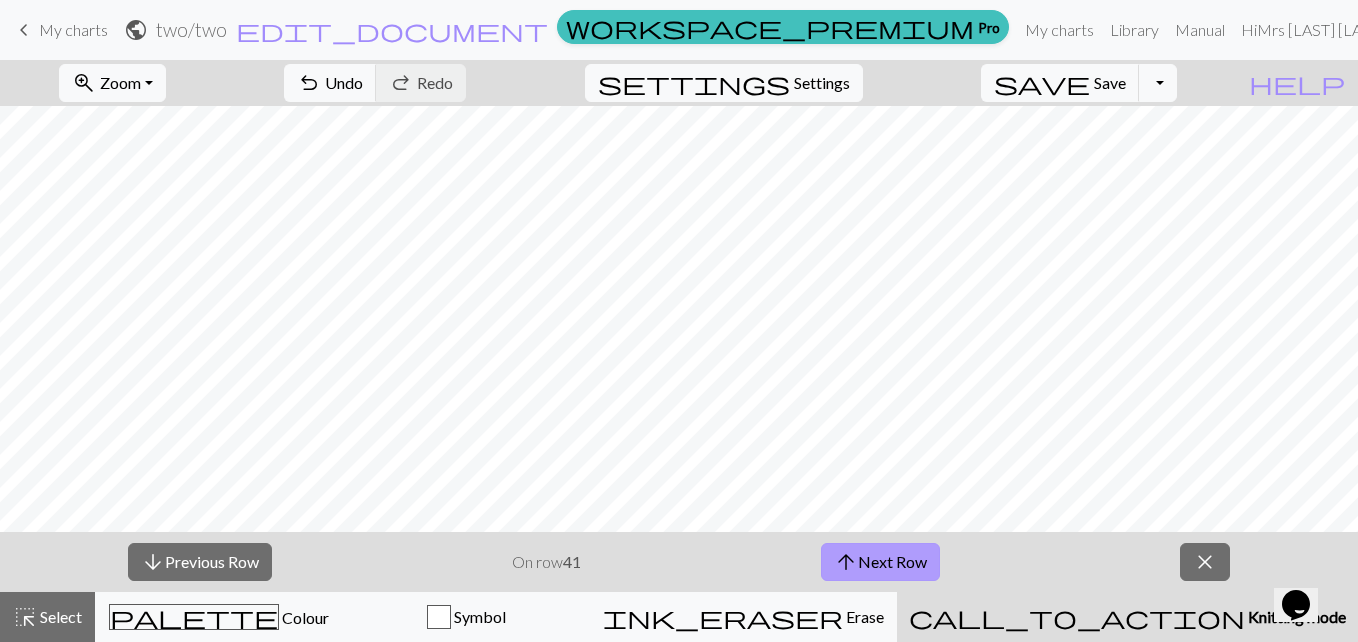 click on "arrow_upward  Next Row" at bounding box center [880, 562] 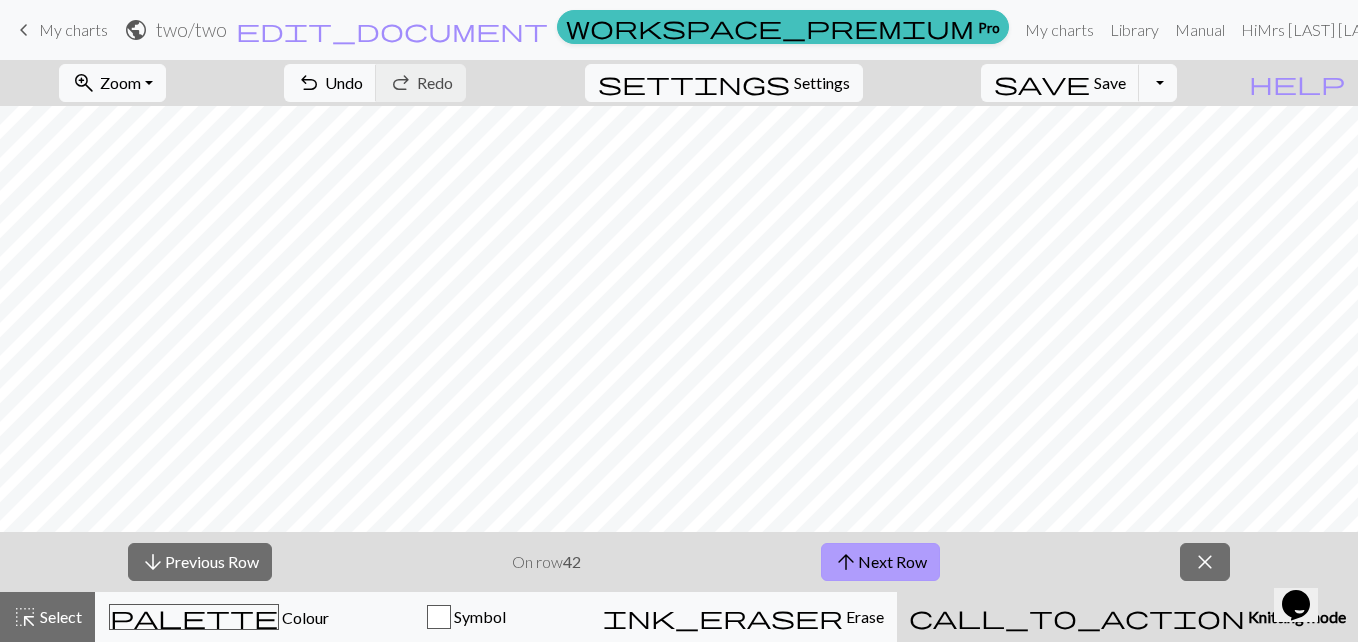 click on "arrow_upward  Next Row" at bounding box center (880, 562) 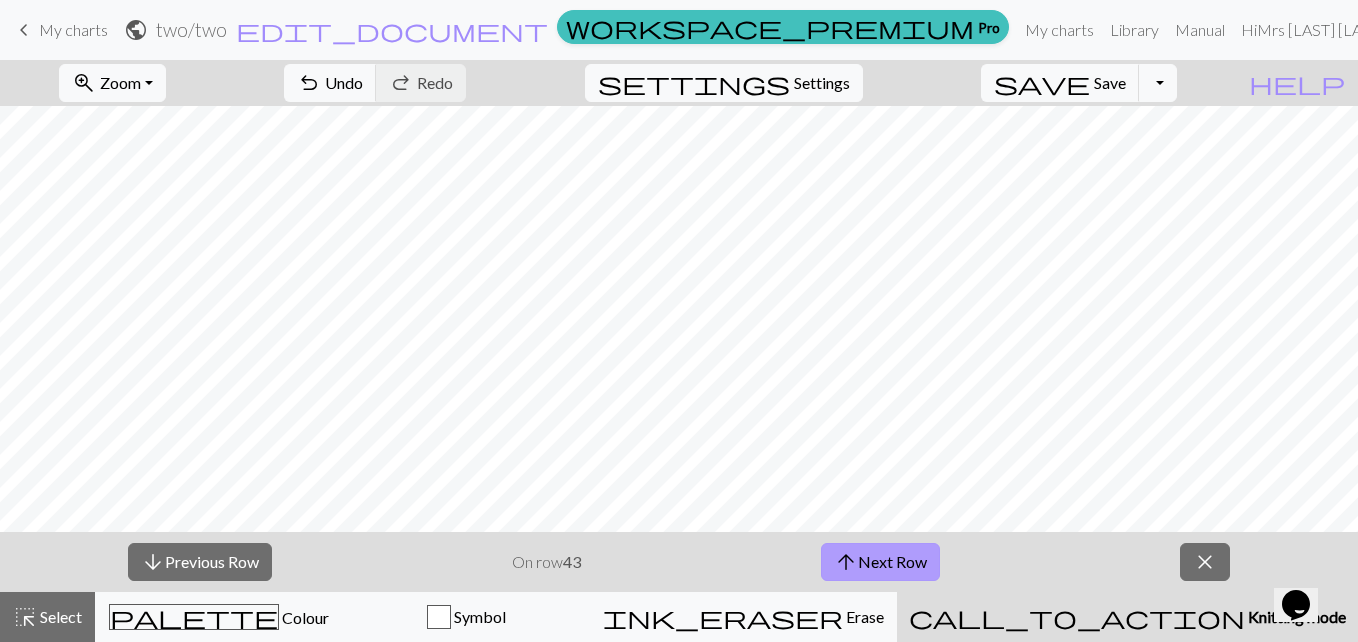 click on "arrow_upward  Next Row" at bounding box center (880, 562) 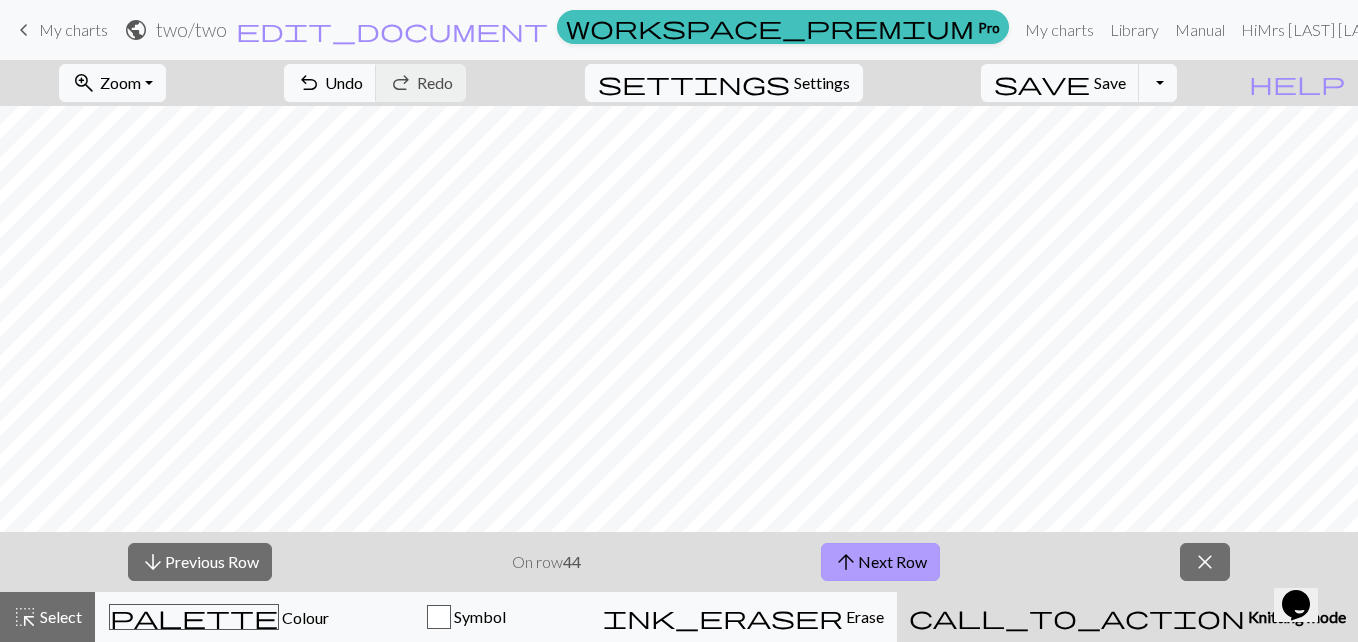 click on "arrow_upward  Next Row" at bounding box center (880, 562) 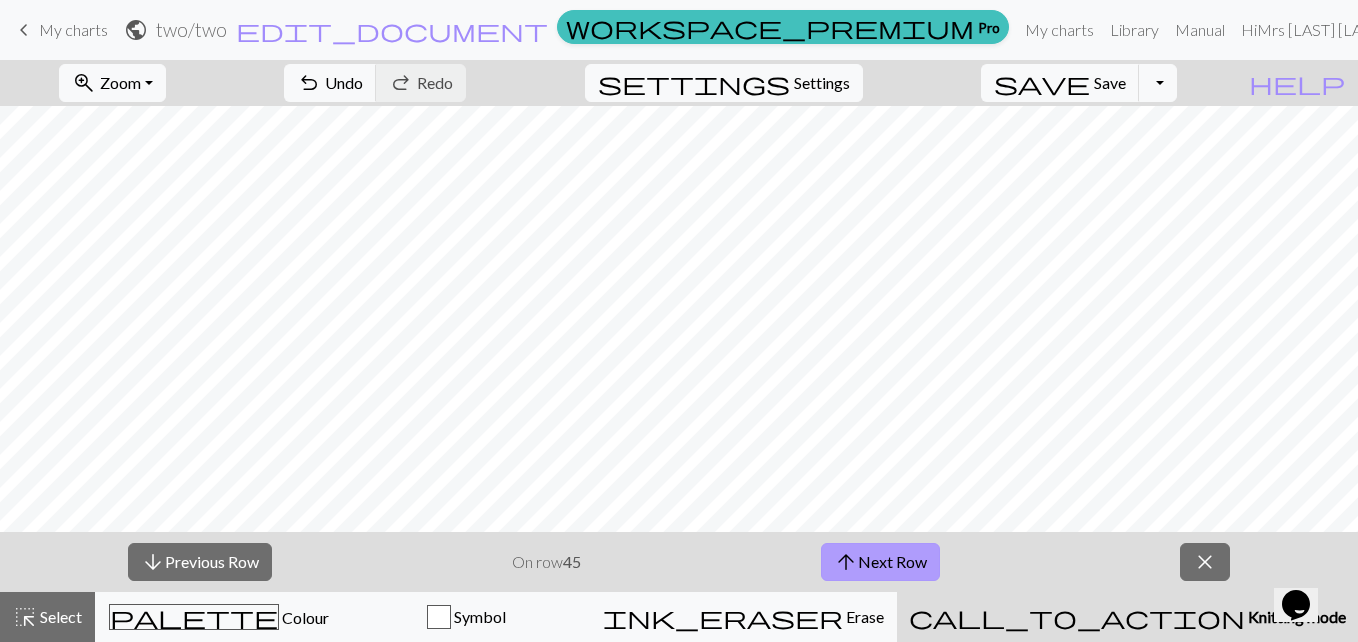 click on "arrow_upward  Next Row" at bounding box center (880, 562) 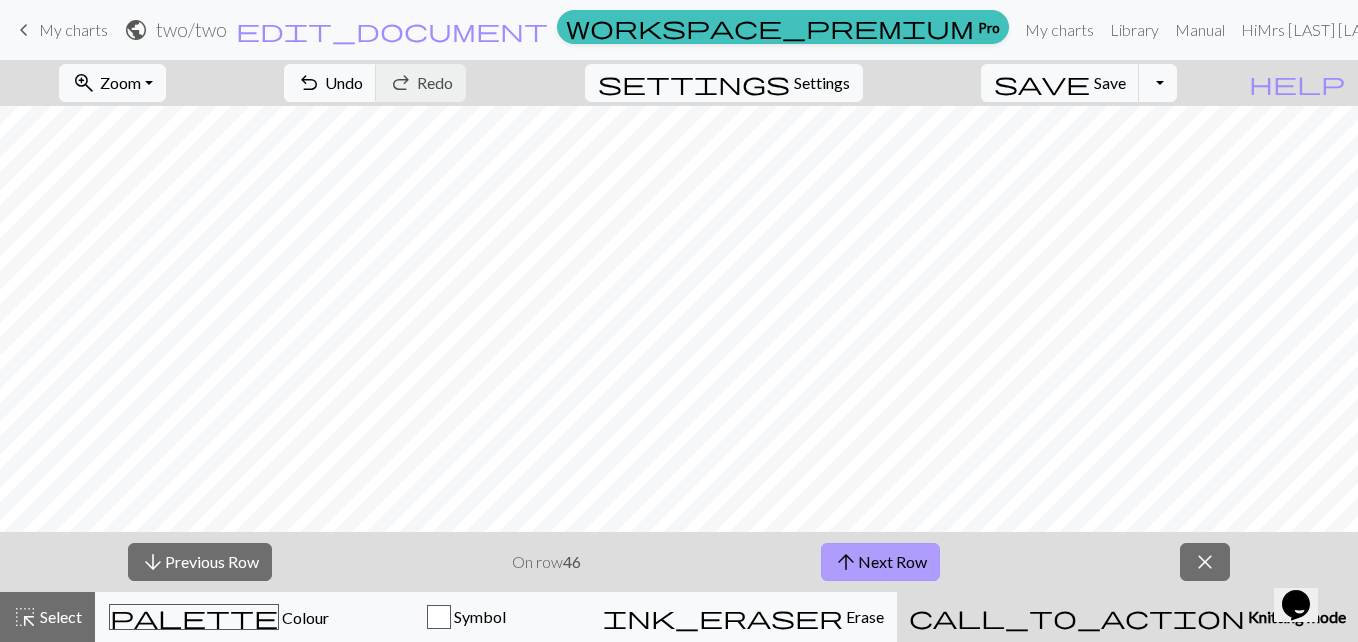click on "arrow_upward  Next Row" at bounding box center (880, 562) 